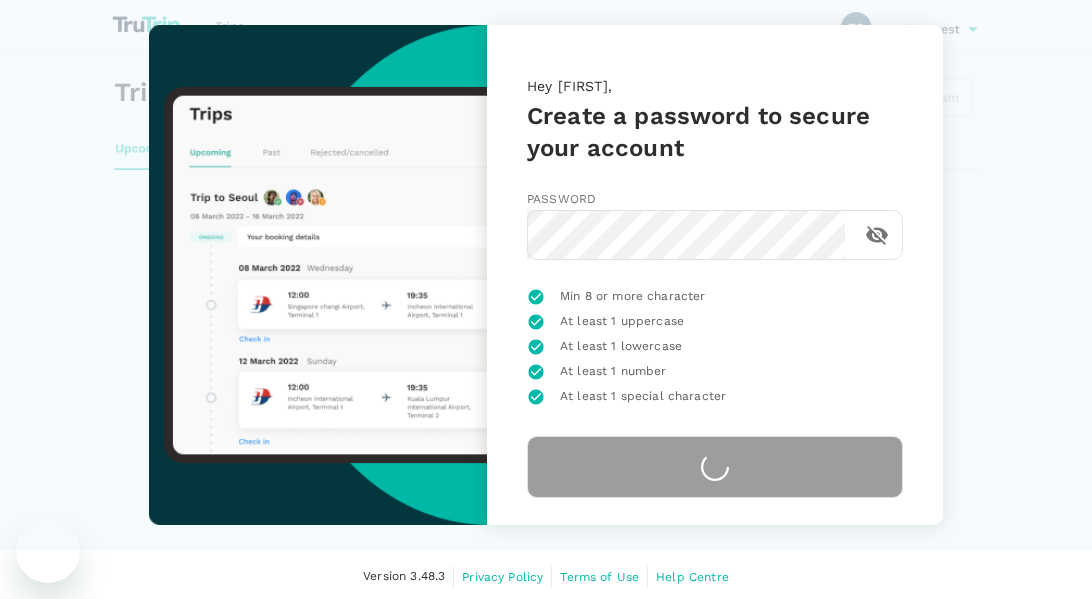 scroll, scrollTop: 0, scrollLeft: 0, axis: both 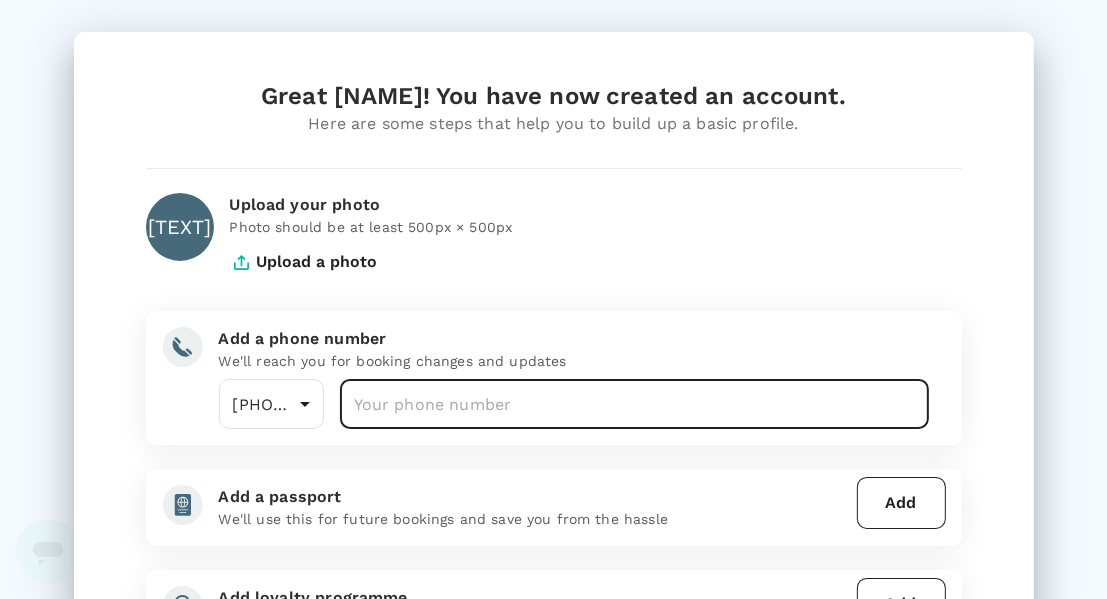 click at bounding box center [635, 404] 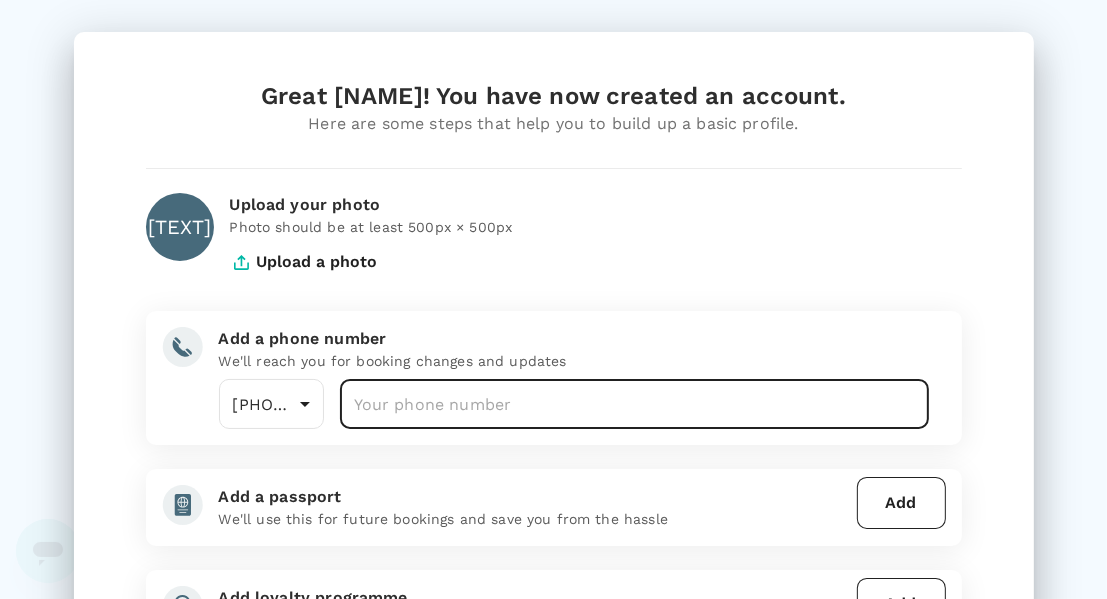 type on "[PHONE]" 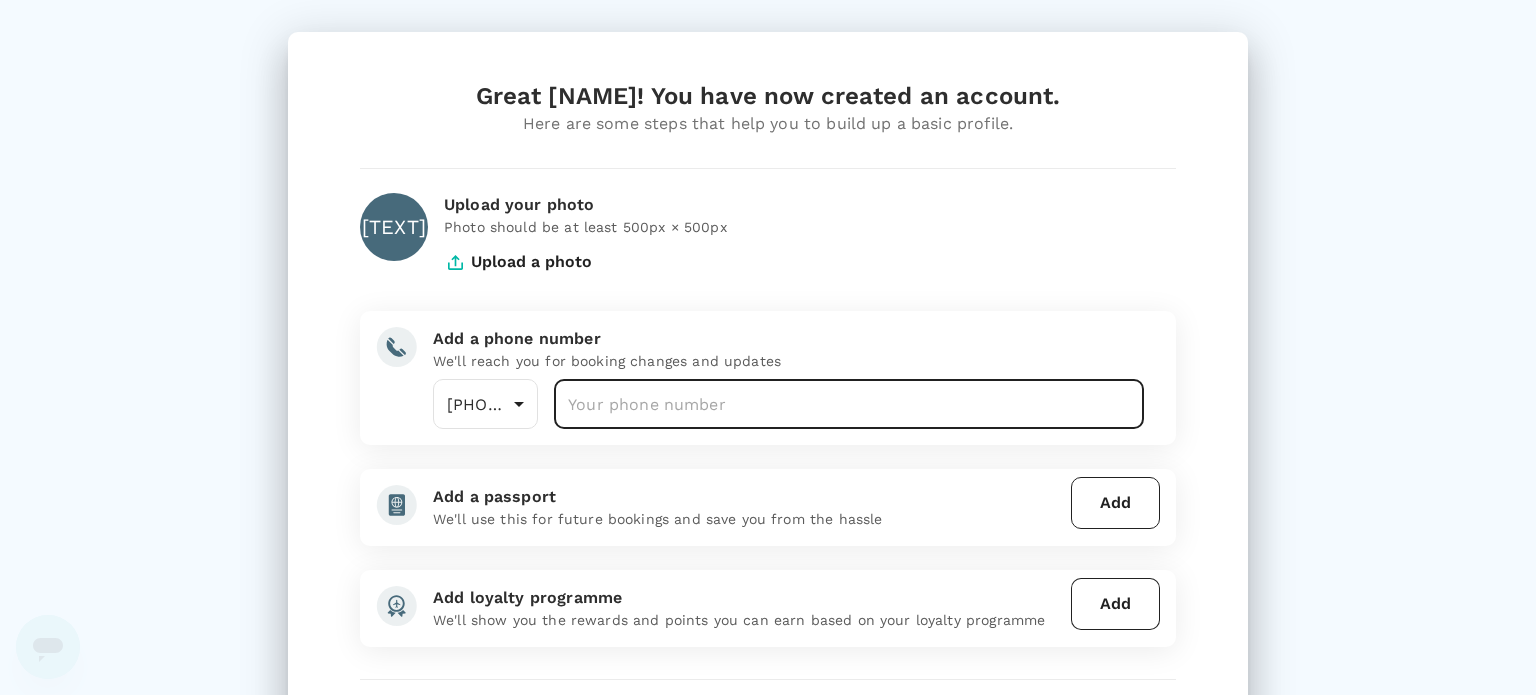 click on "Add" at bounding box center (1115, 503) 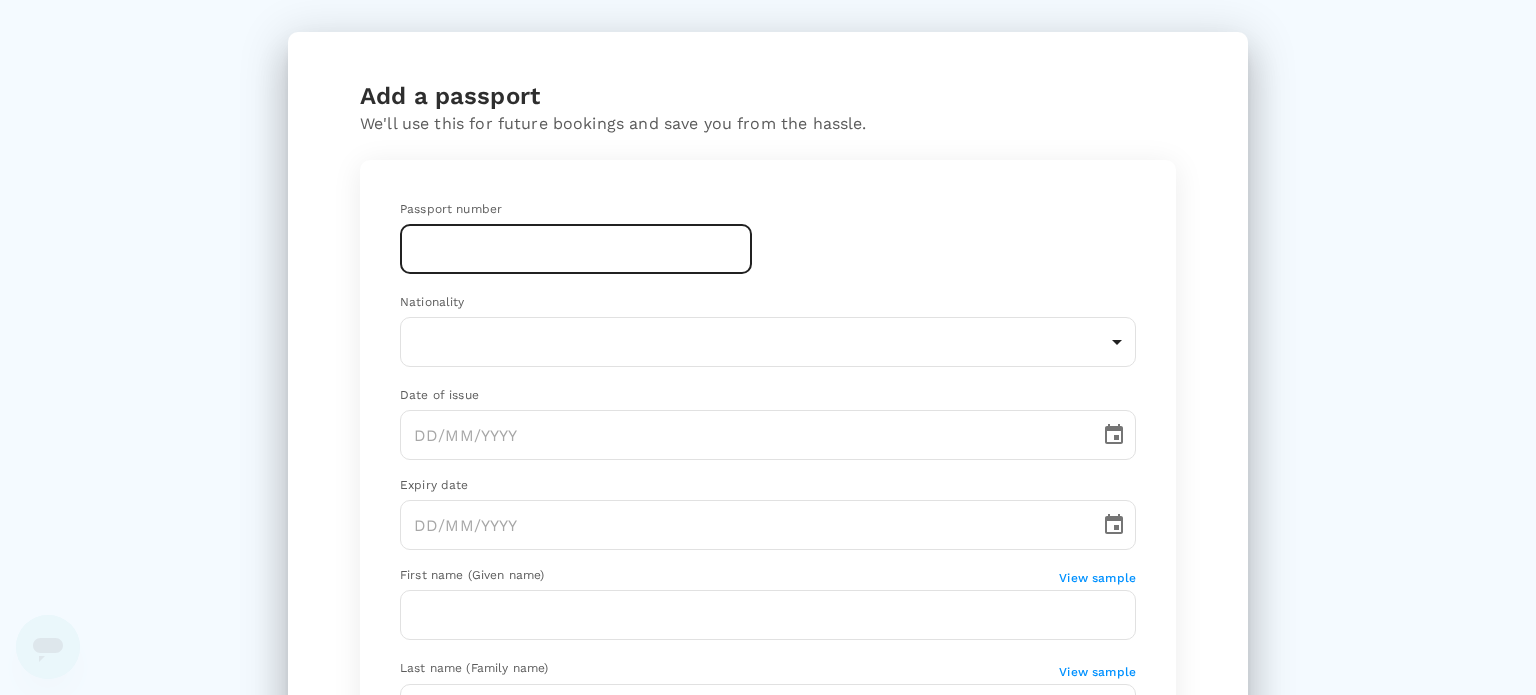click at bounding box center [576, 249] 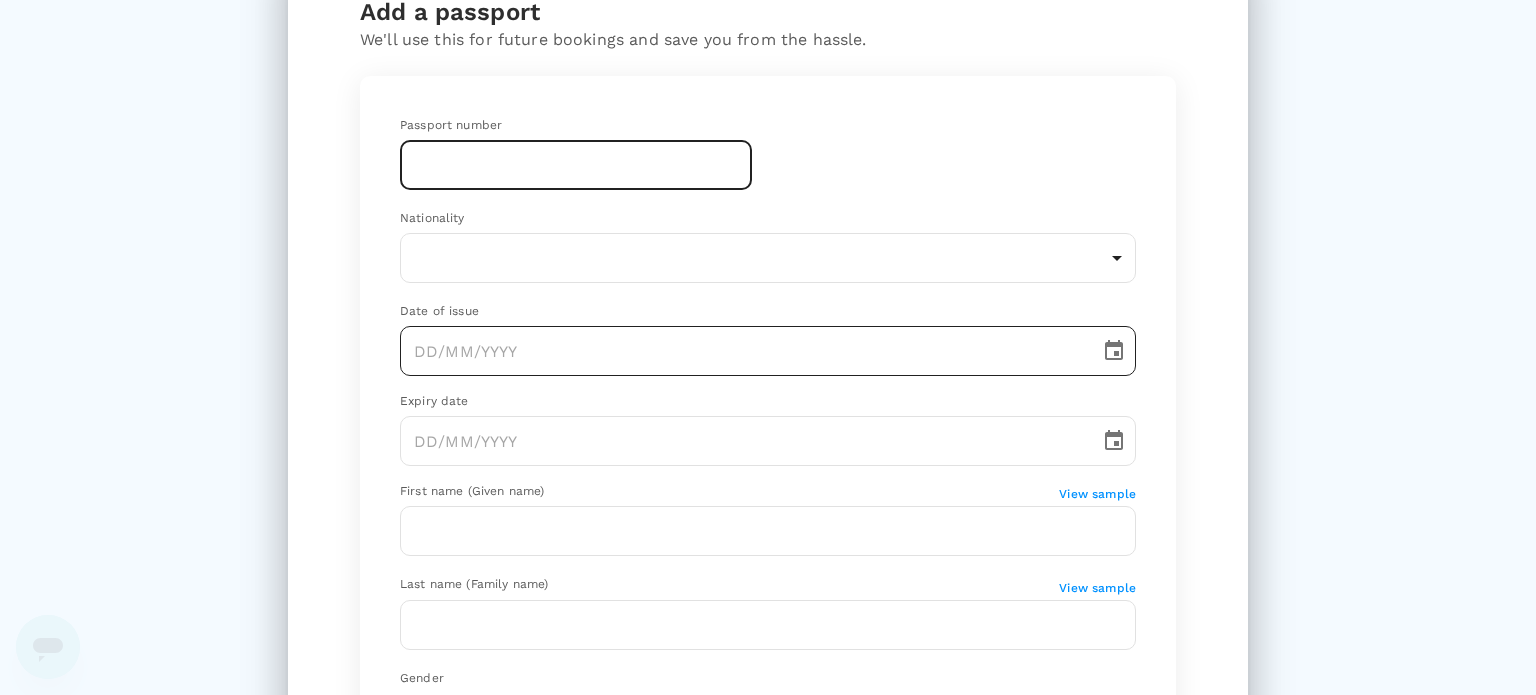 scroll, scrollTop: 100, scrollLeft: 0, axis: vertical 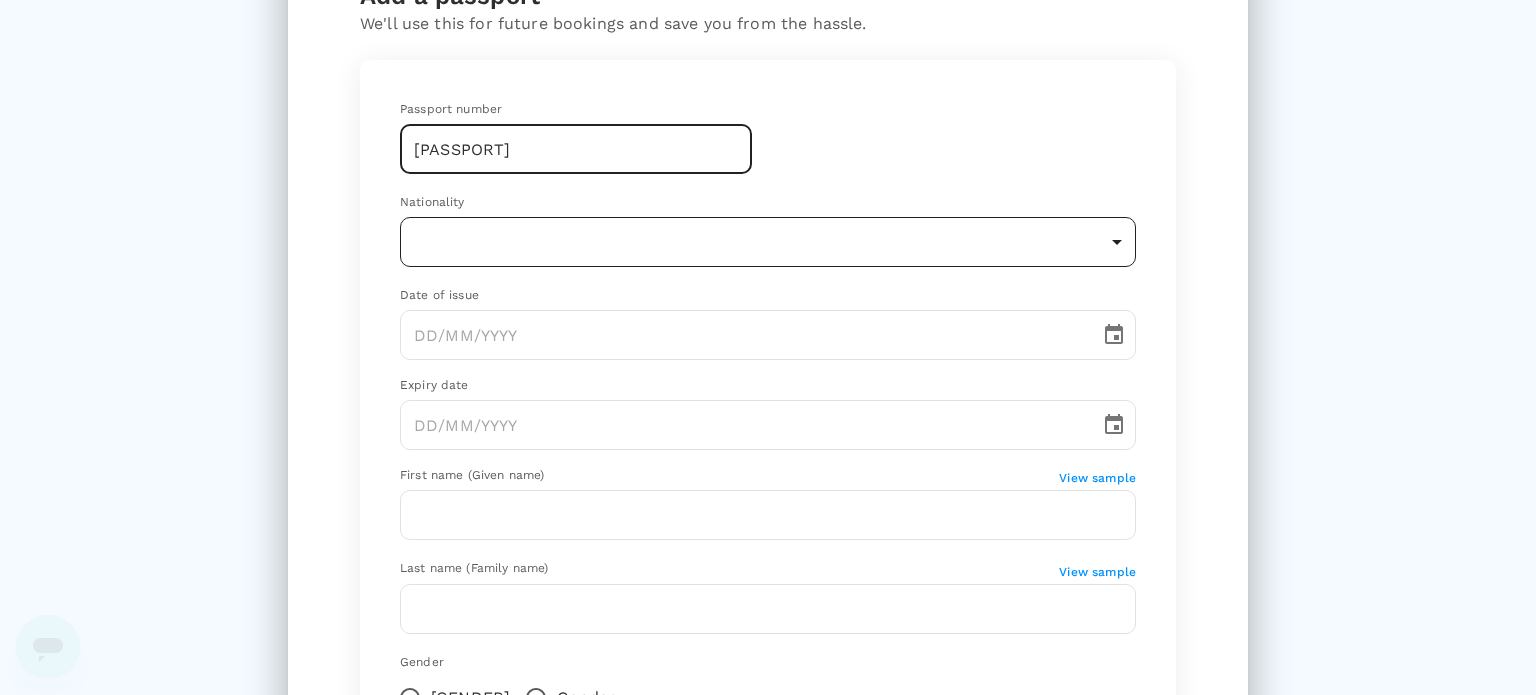 type on "[PASSPORT]" 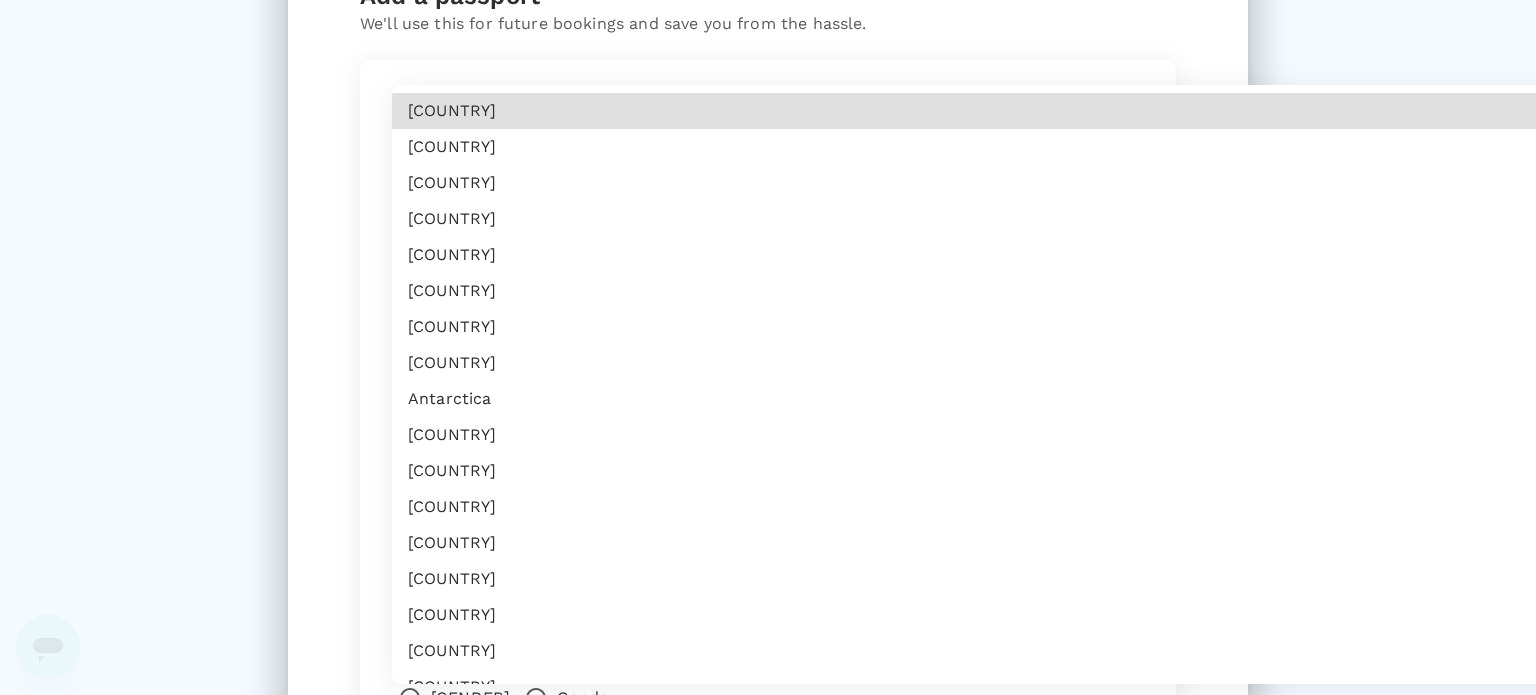 type 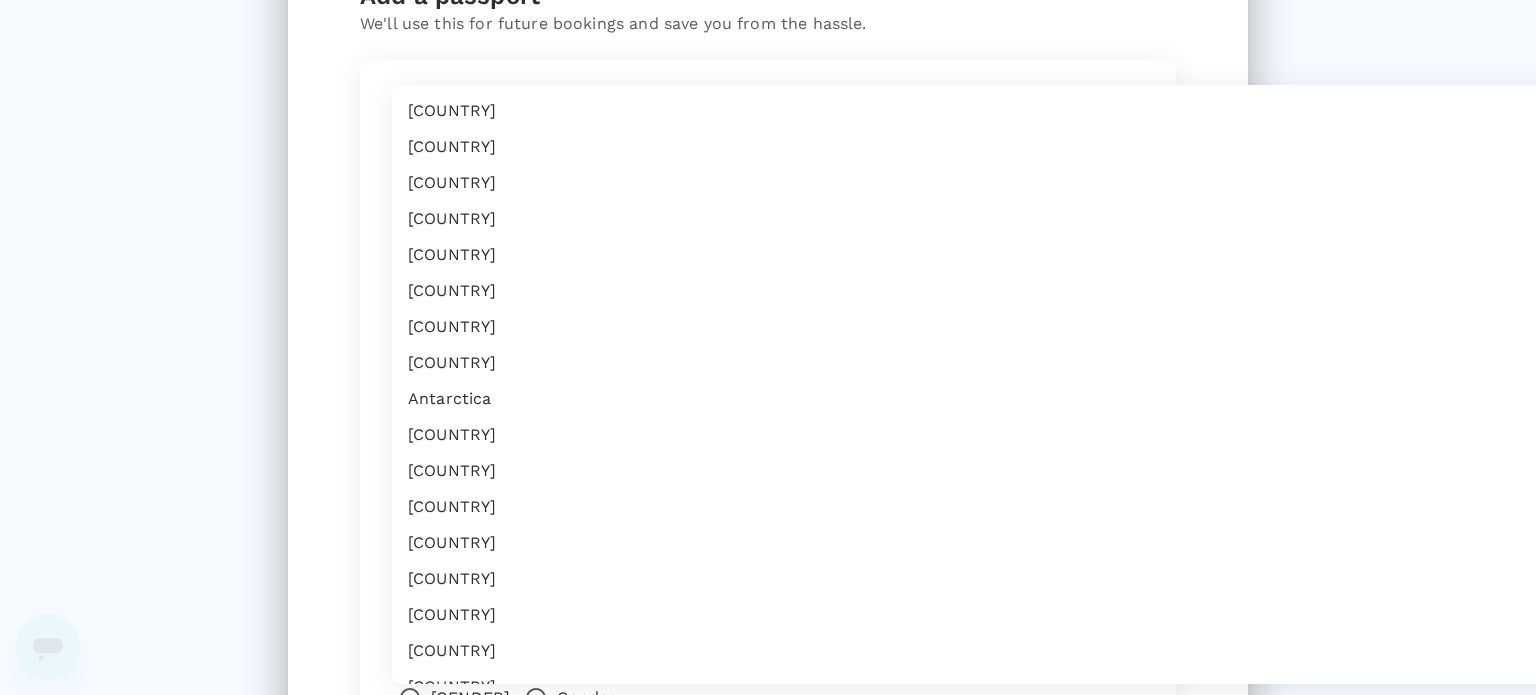 type 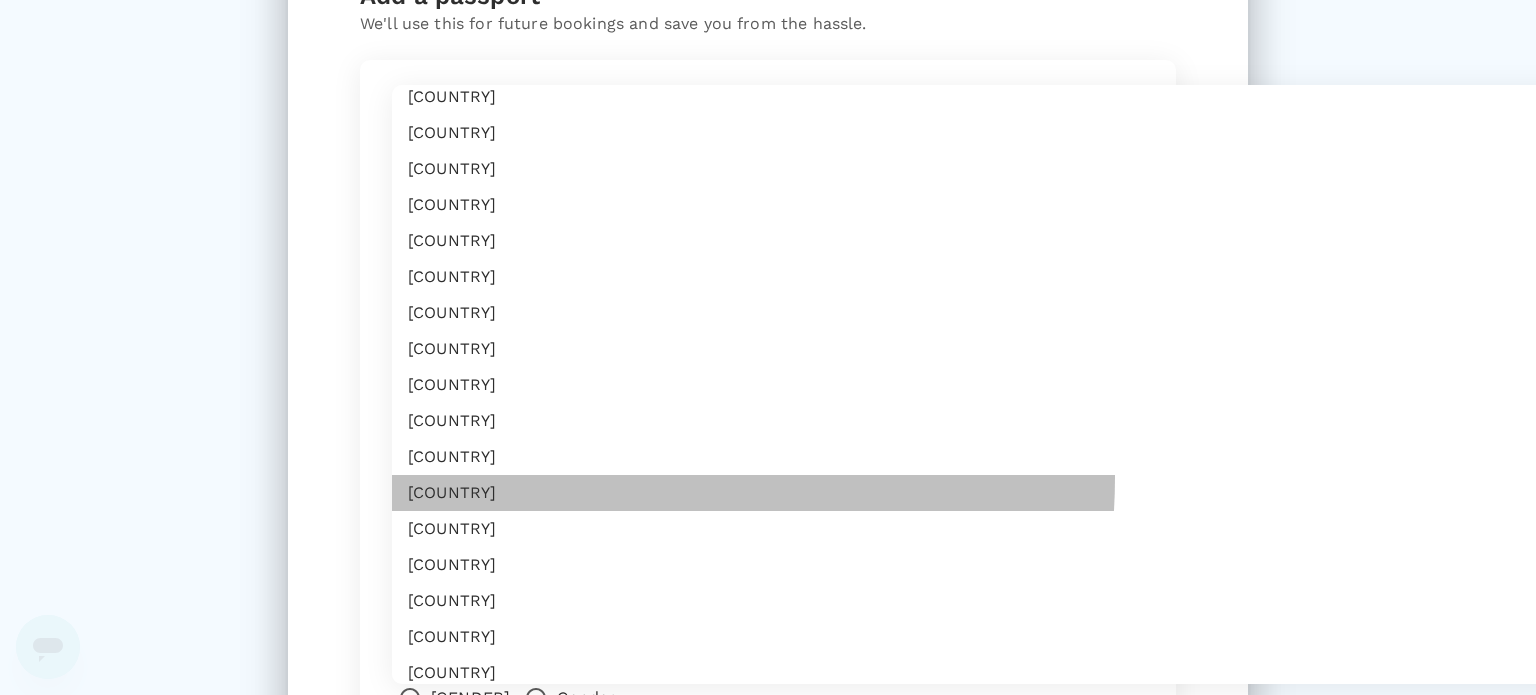 click on "[COUNTRY]" at bounding box center (1144, 493) 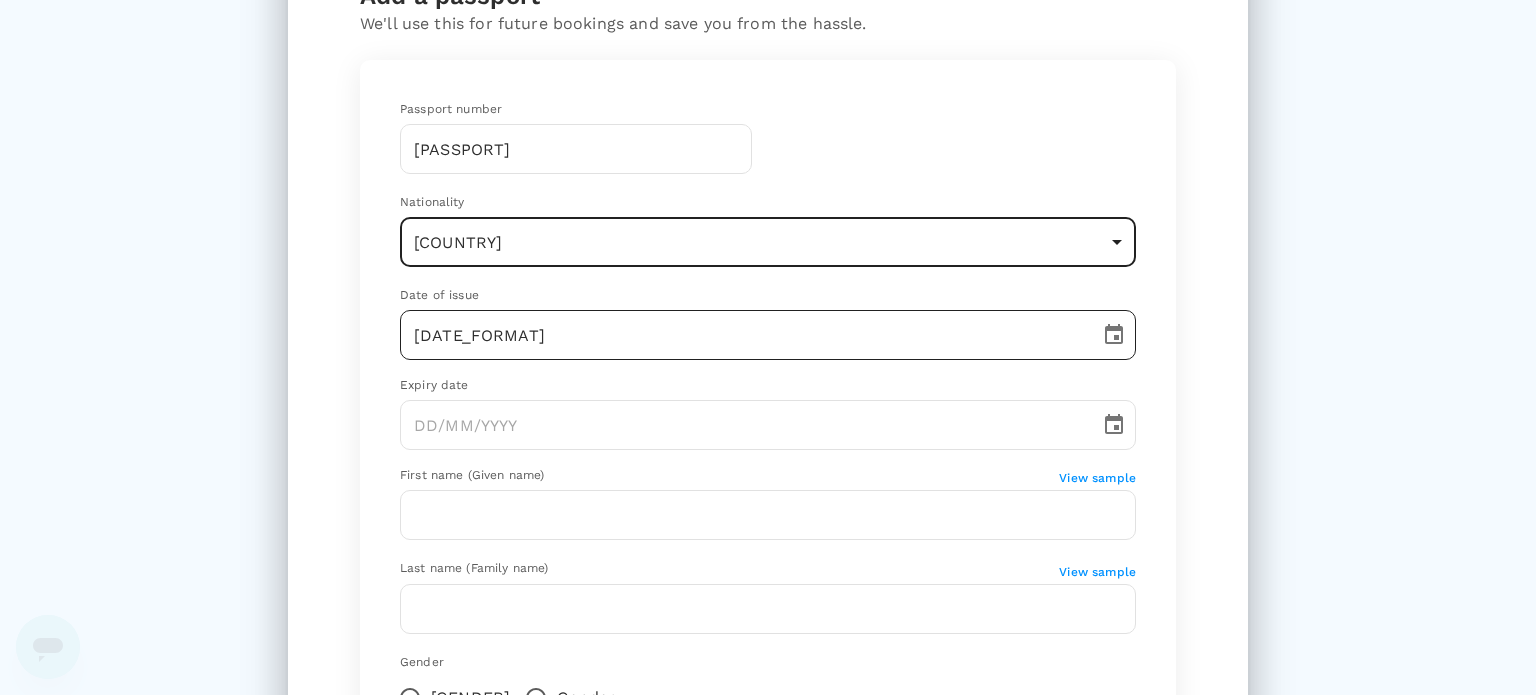 click on "[DATE_FORMAT]" at bounding box center (743, 335) 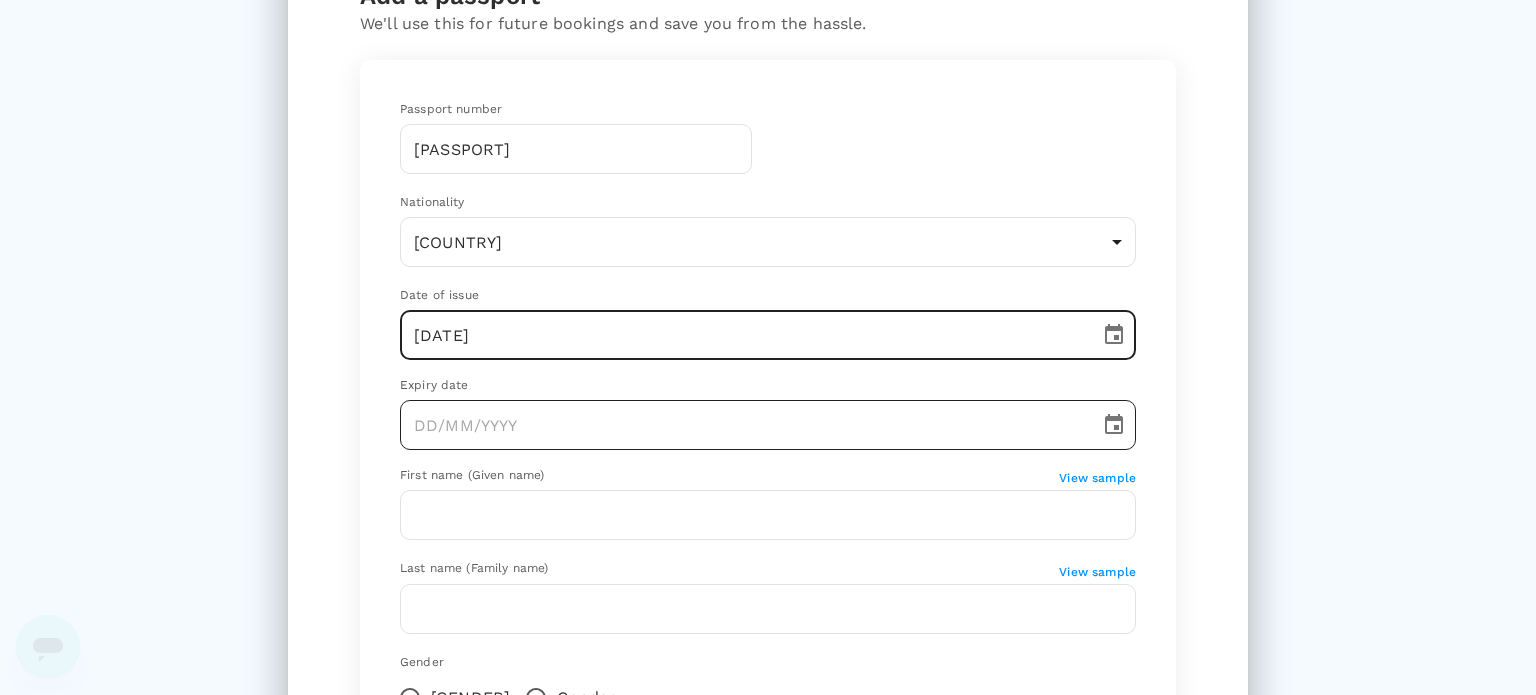 type on "[DATE]" 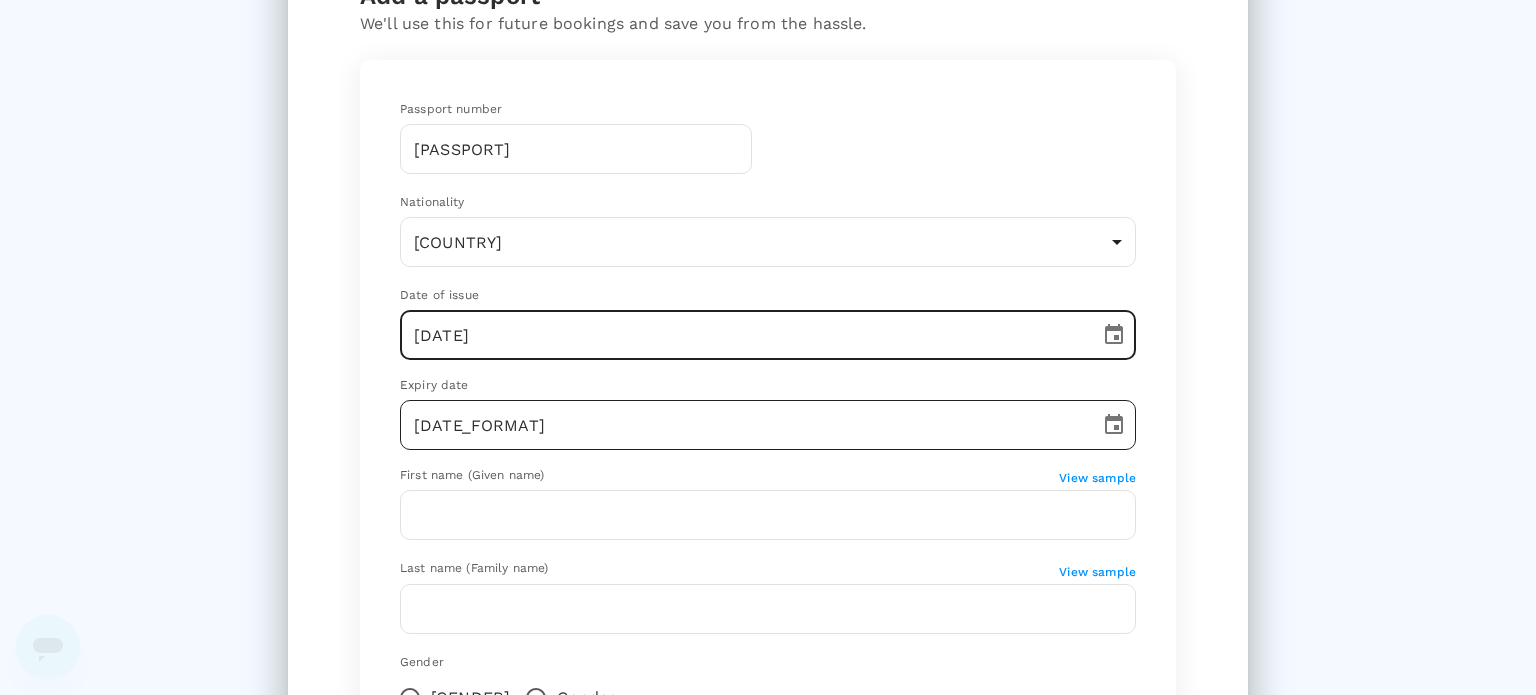click on "[DATE_FORMAT]" at bounding box center (743, 425) 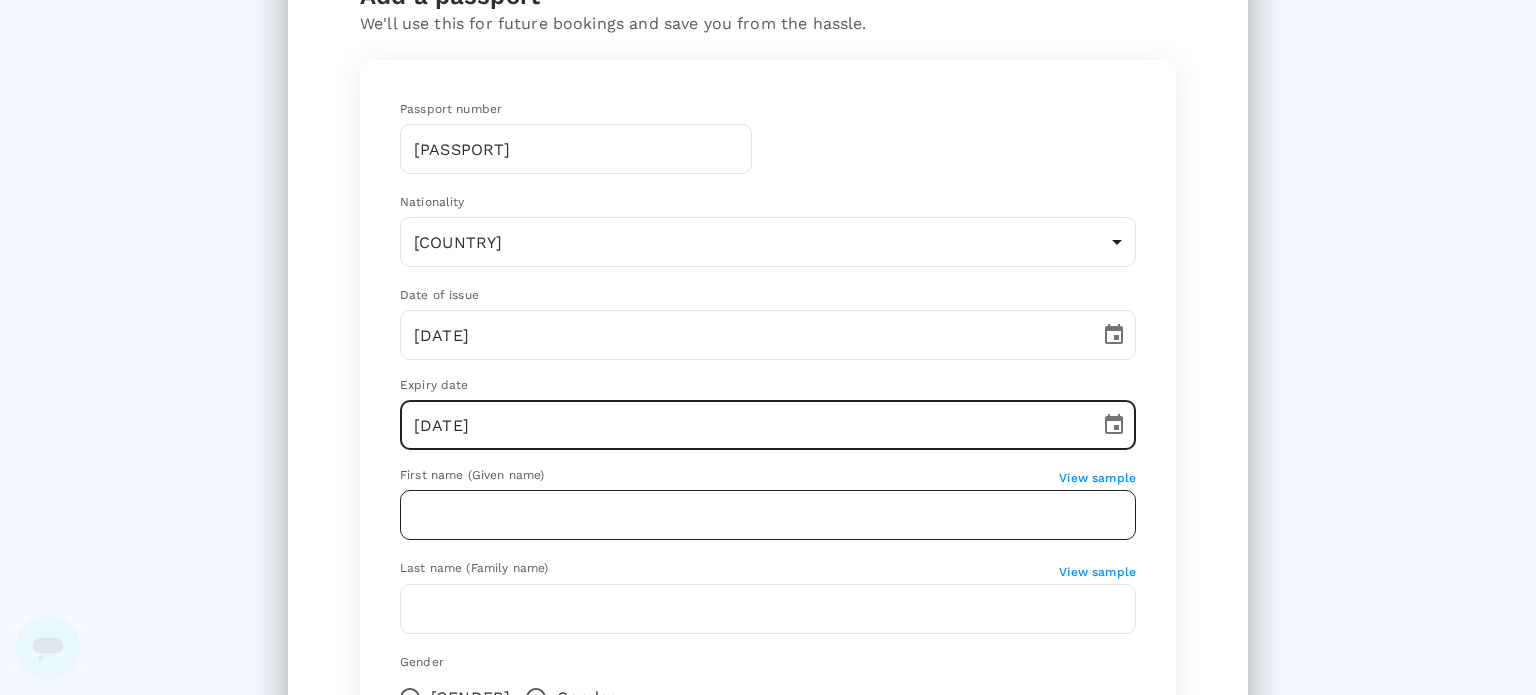 type on "[DATE]" 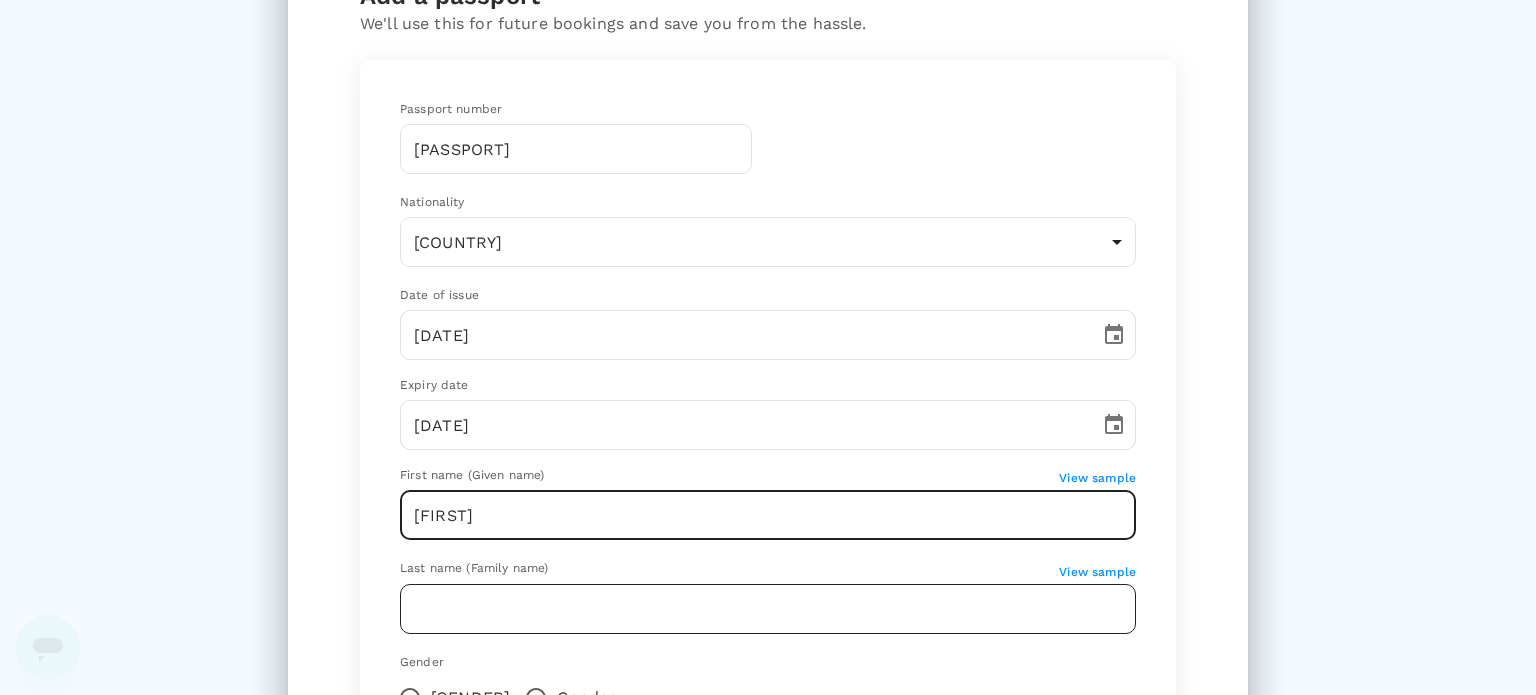 type on "[FIRST]" 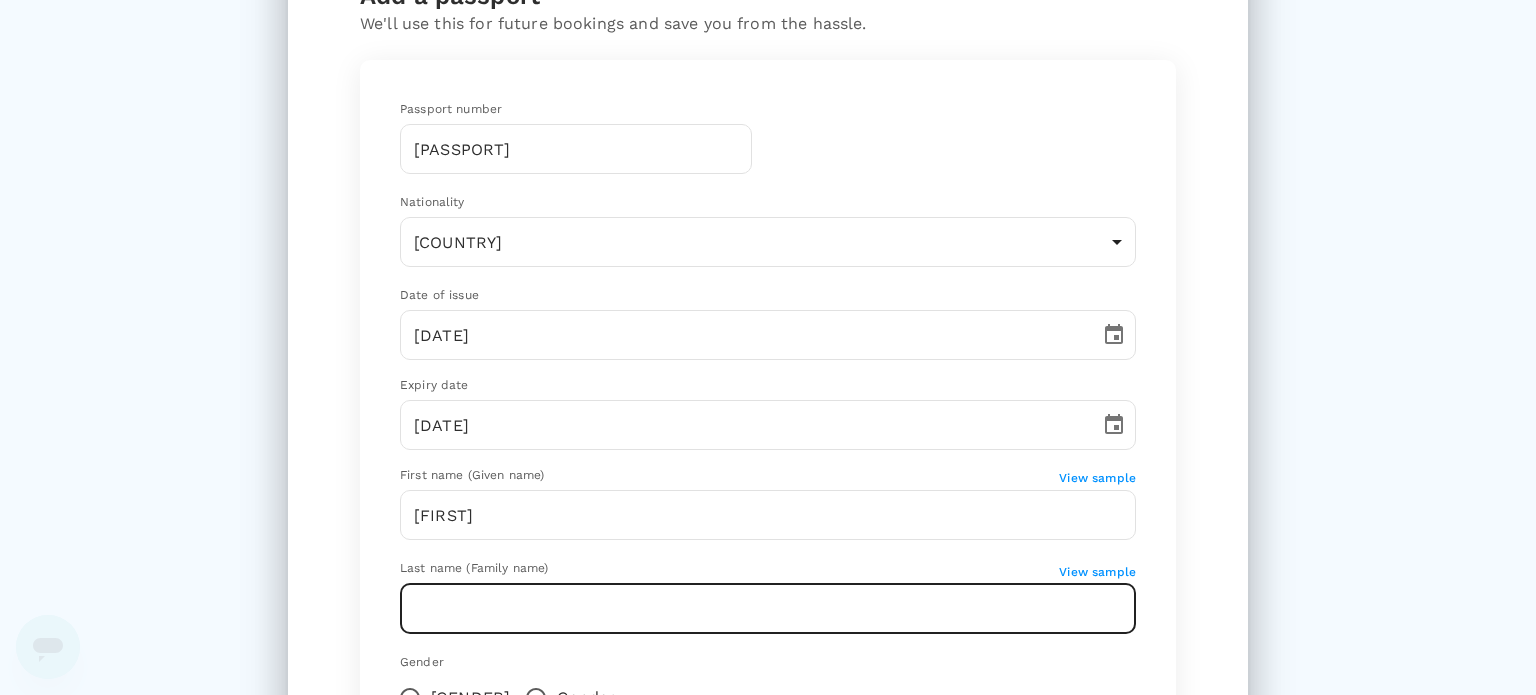 click at bounding box center [768, 609] 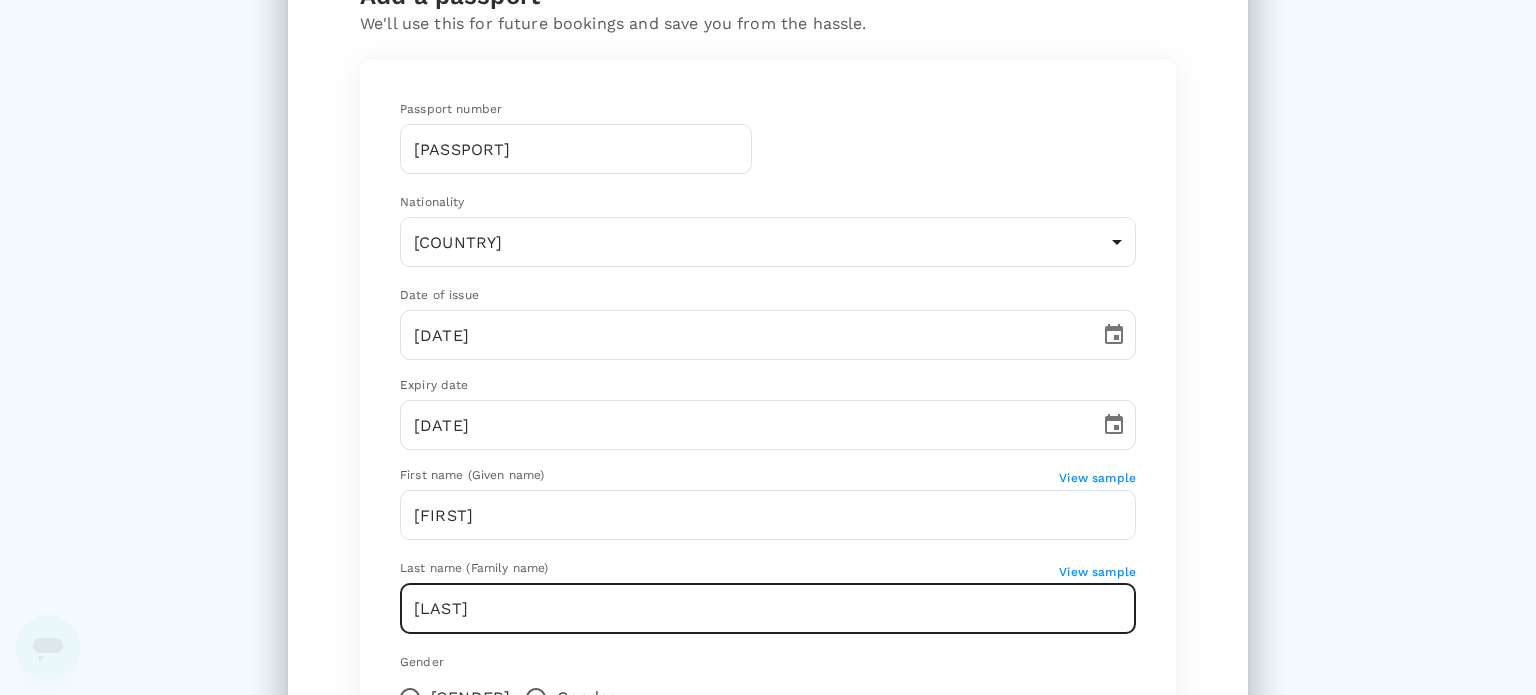 scroll, scrollTop: 300, scrollLeft: 0, axis: vertical 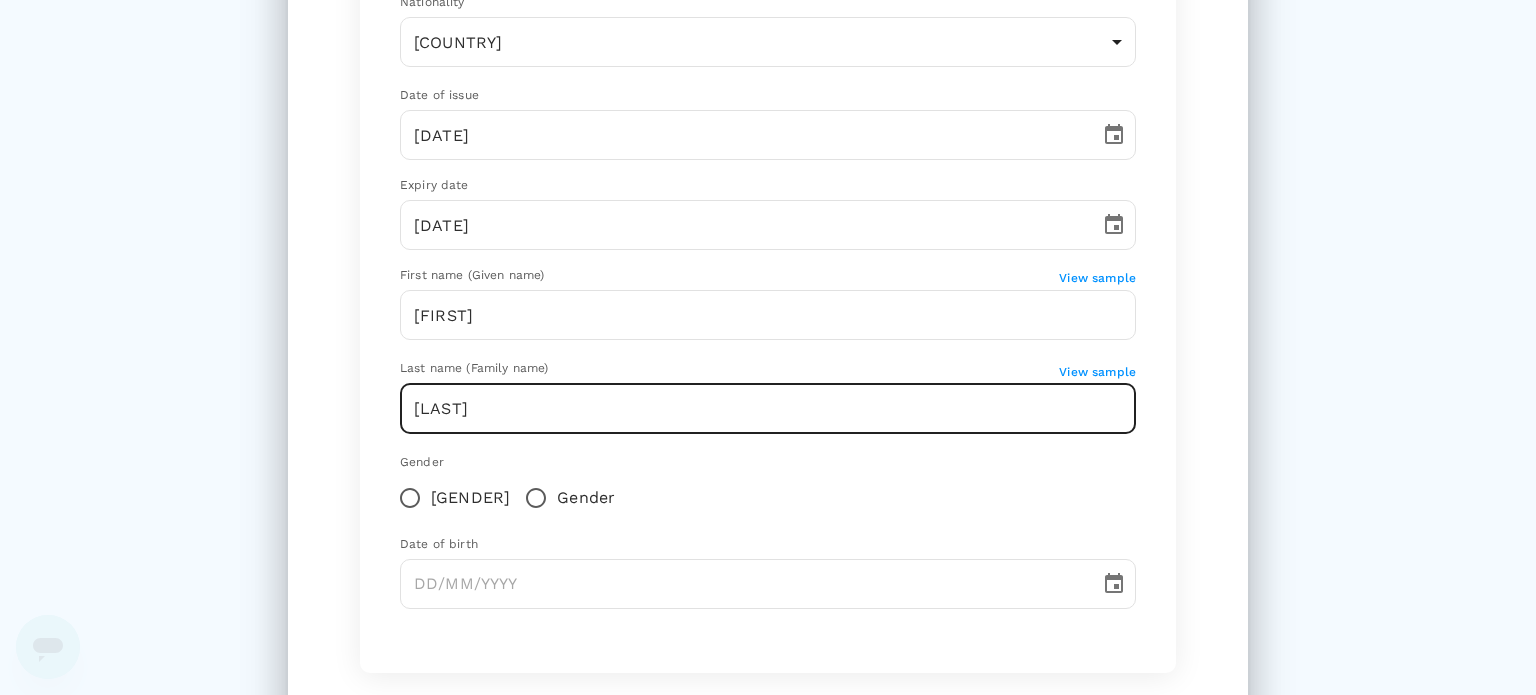 type on "[LAST]" 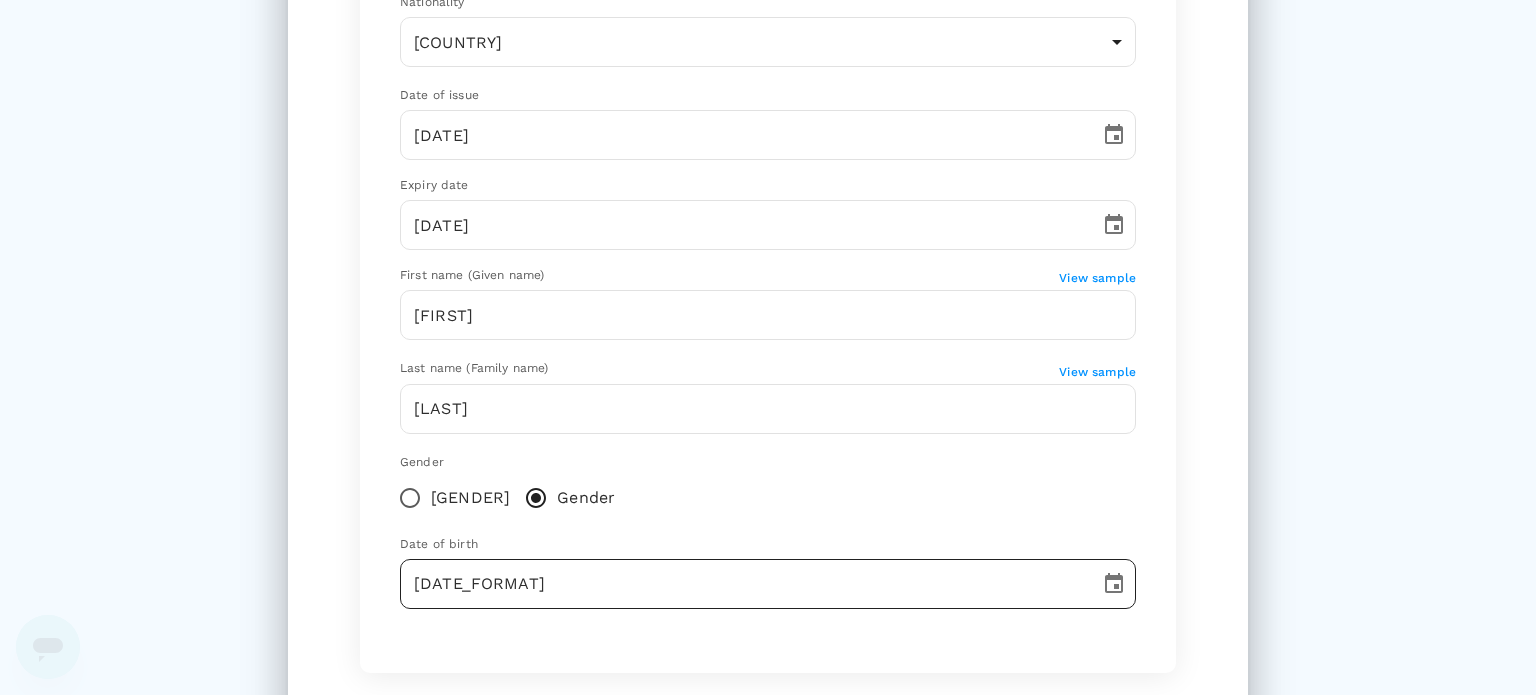 click on "[DATE_FORMAT]" at bounding box center (743, 584) 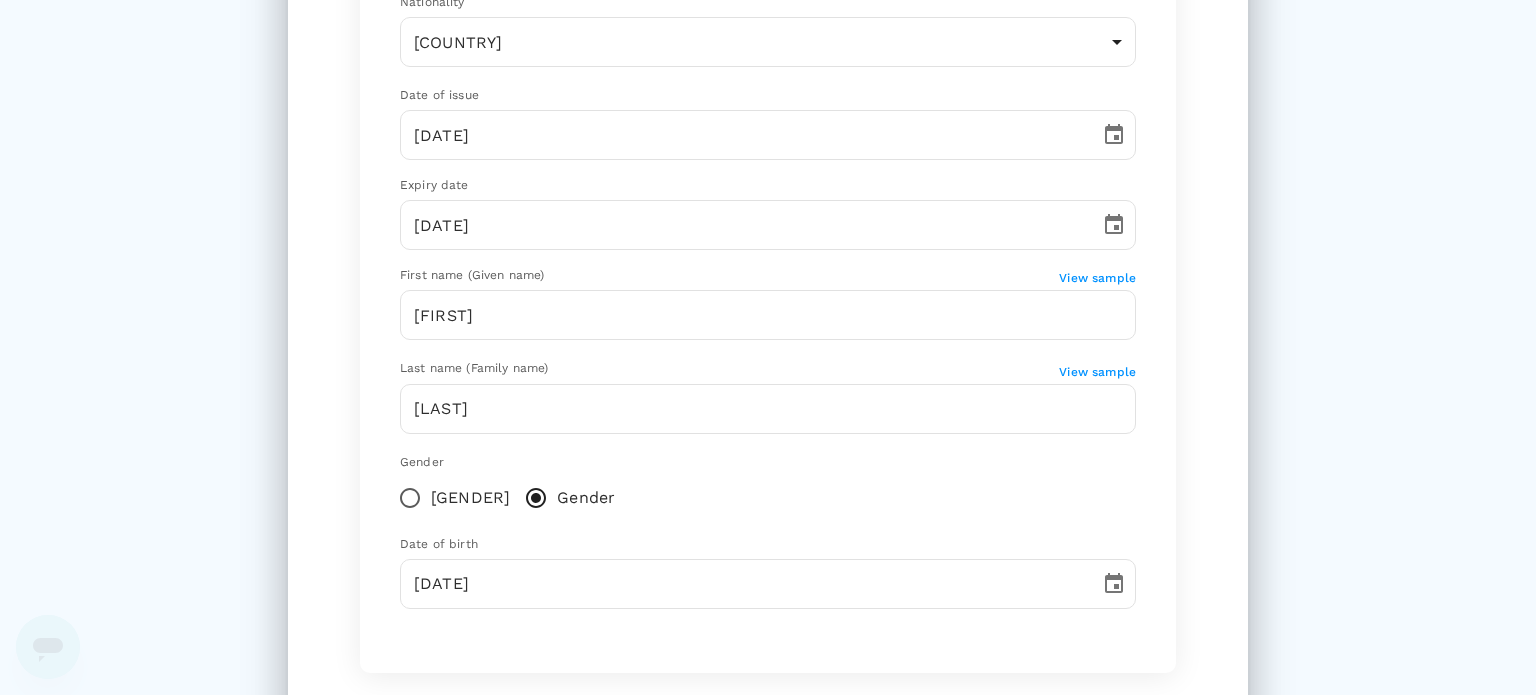 click on "Passport number [PASSPORT_NUMBER] ​ Nationality [COUNTRY] [COUNTRY_CODE] ​ Date of issue [DATE] ​ Expiry date [DATE] ​ First name (Given name) View sample [FIRST] ​ Last name (Family name) View sample [LAST] ​ Gender Female Male Date of birth [DATE] ​" at bounding box center (768, 262) 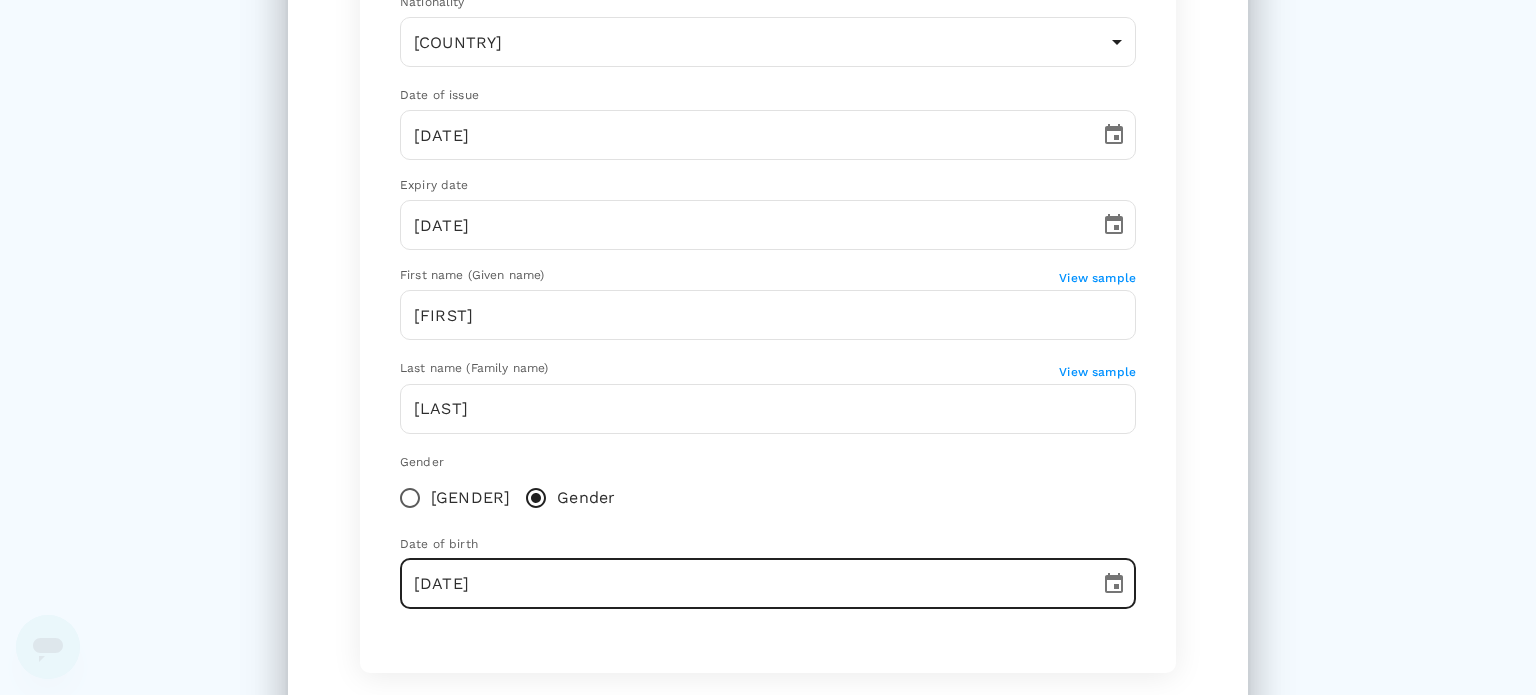 click on "[DATE]" at bounding box center [743, 584] 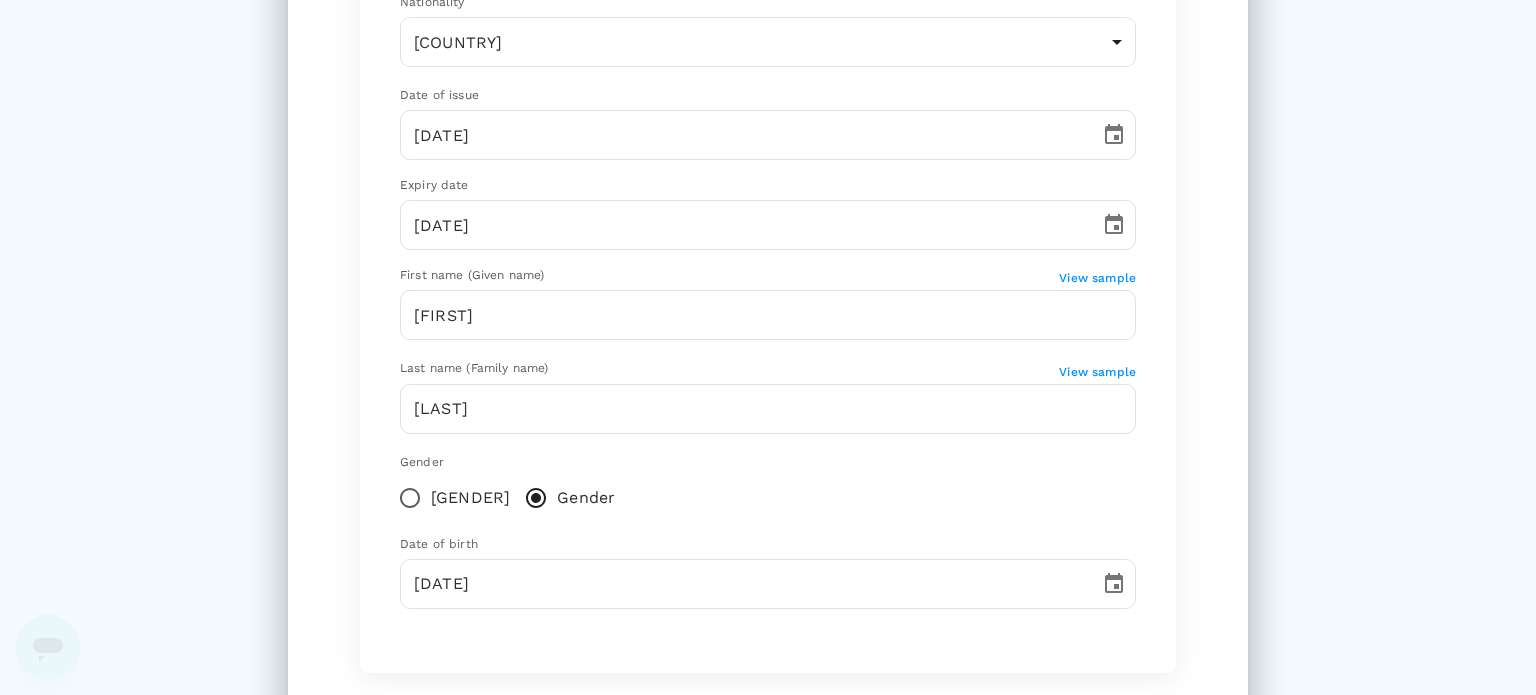 click on "Passport number [PASSPORT_NUMBER] ​ Nationality [COUNTRY] [COUNTRY_CODE] ​ Date of issue [DATE] ​ Expiry date [DATE] ​ First name (Given name) View sample [FIRST] ​ Last name (Family name) View sample [LAST] ​ Gender Female Male Date of birth [DATE] ​" at bounding box center (768, 262) 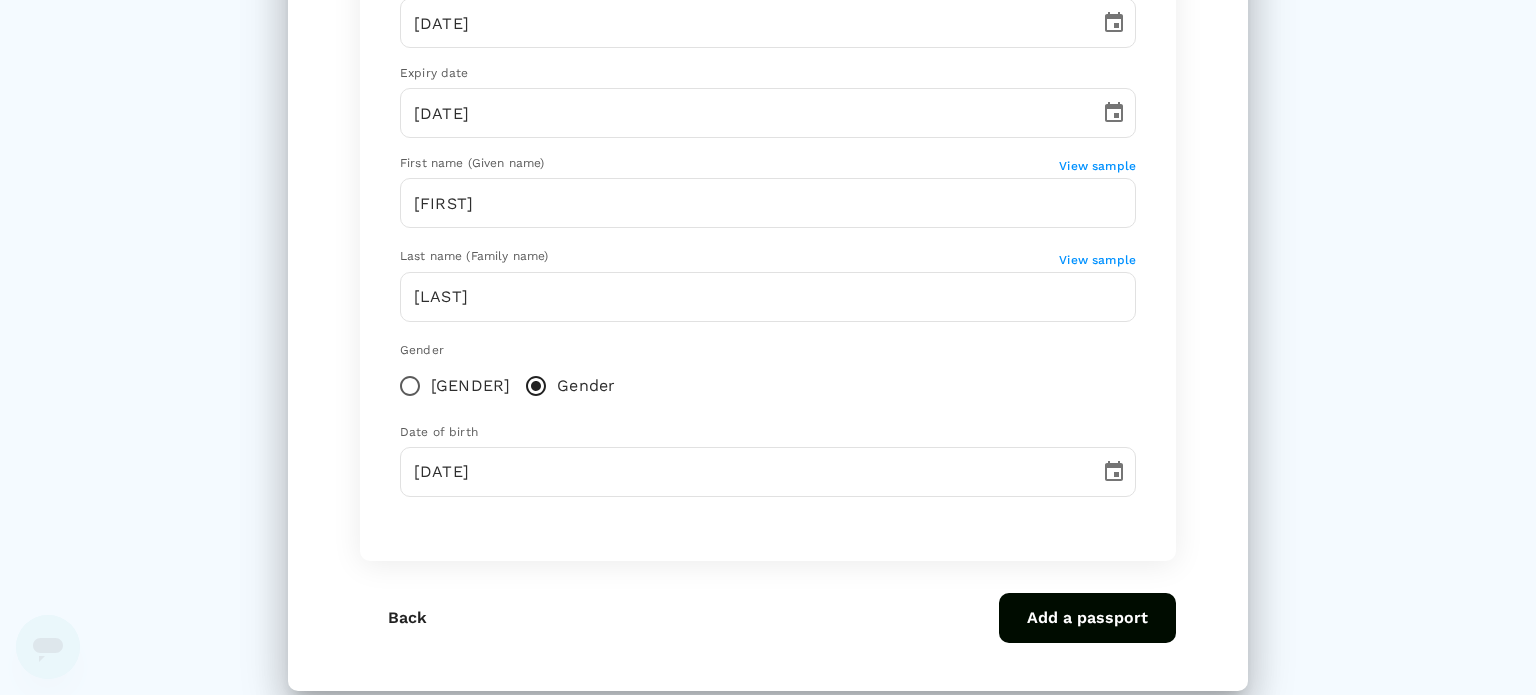 scroll, scrollTop: 440, scrollLeft: 0, axis: vertical 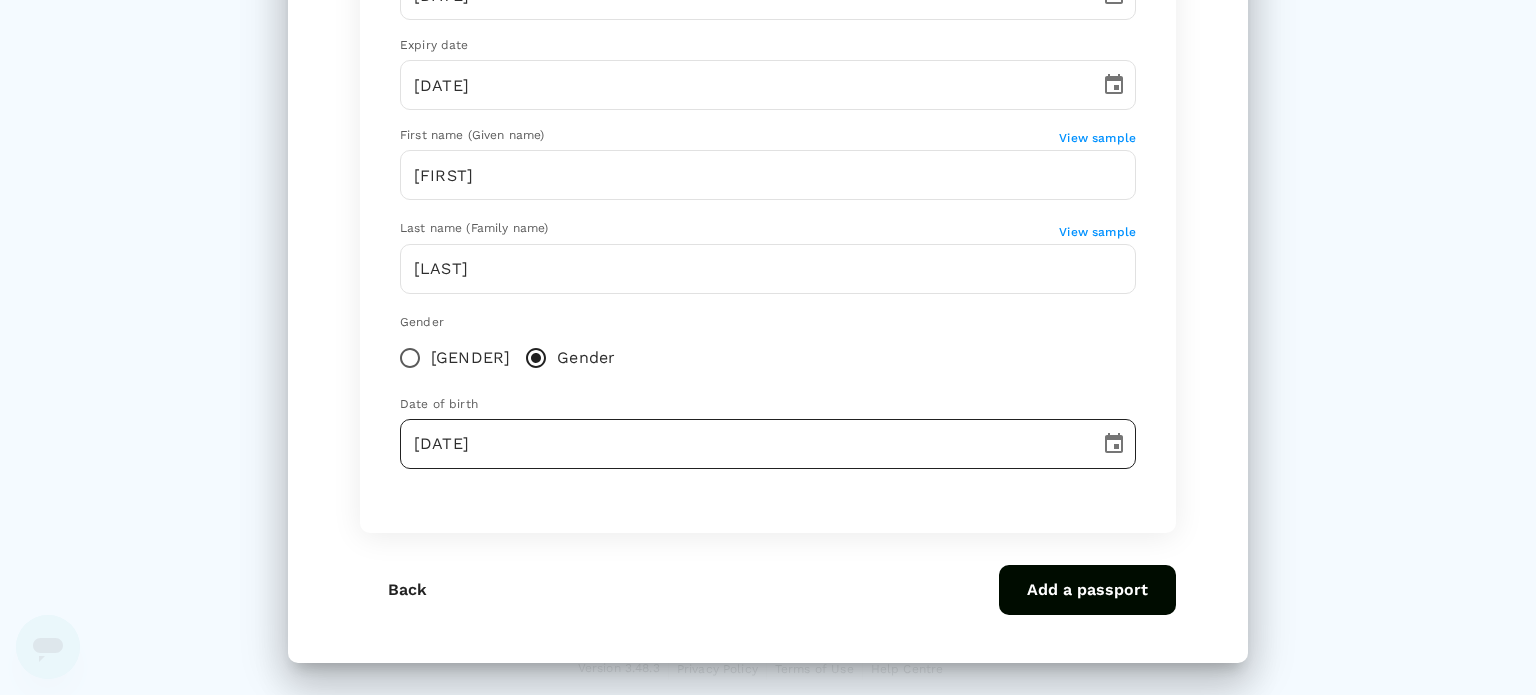 click 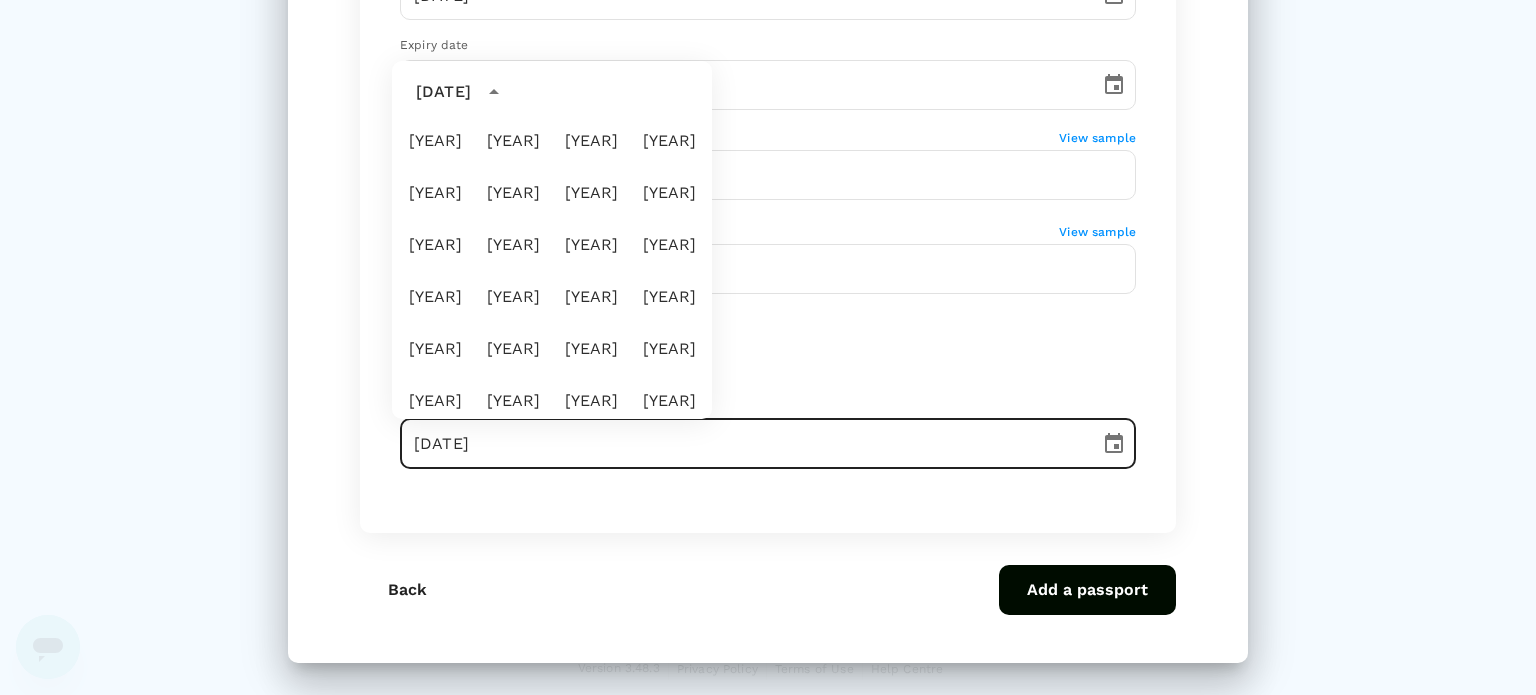 scroll, scrollTop: 1018, scrollLeft: 0, axis: vertical 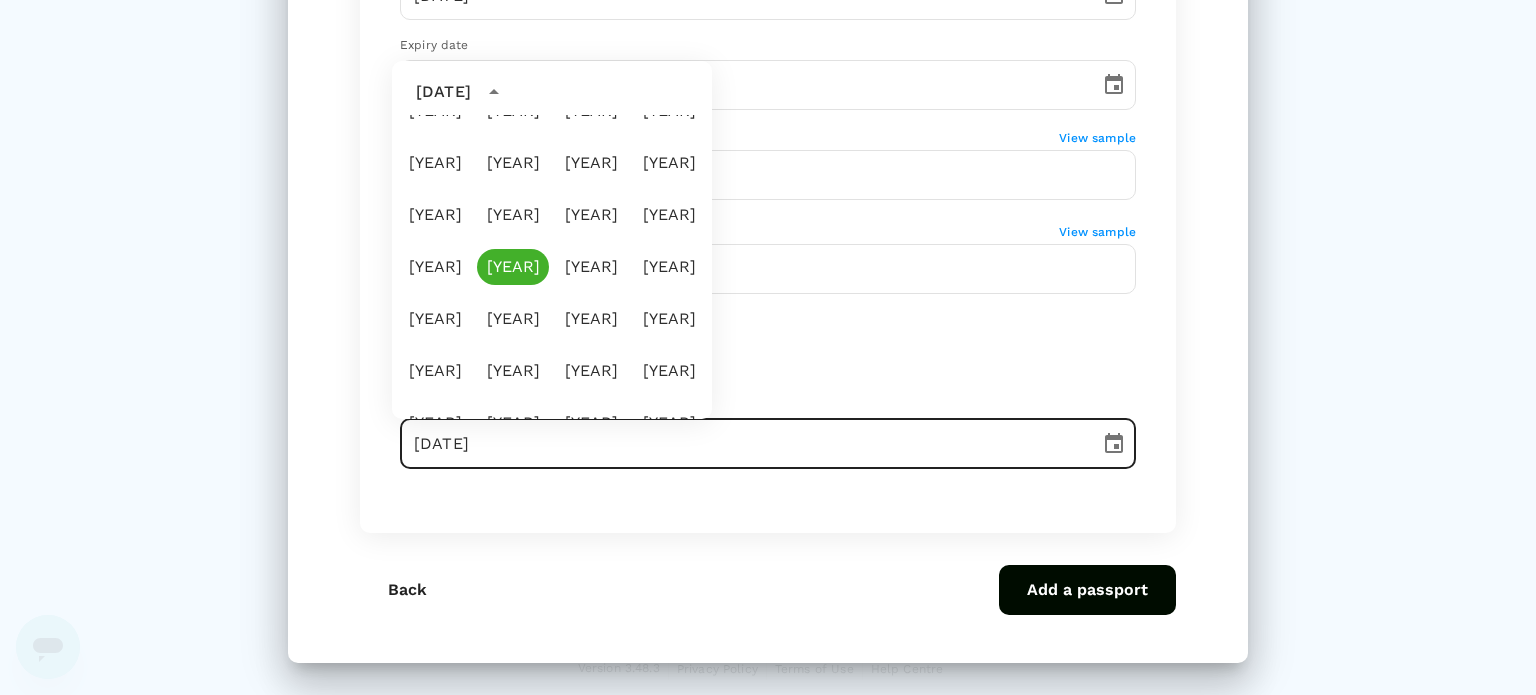 click on "[DATE]" at bounding box center (743, 444) 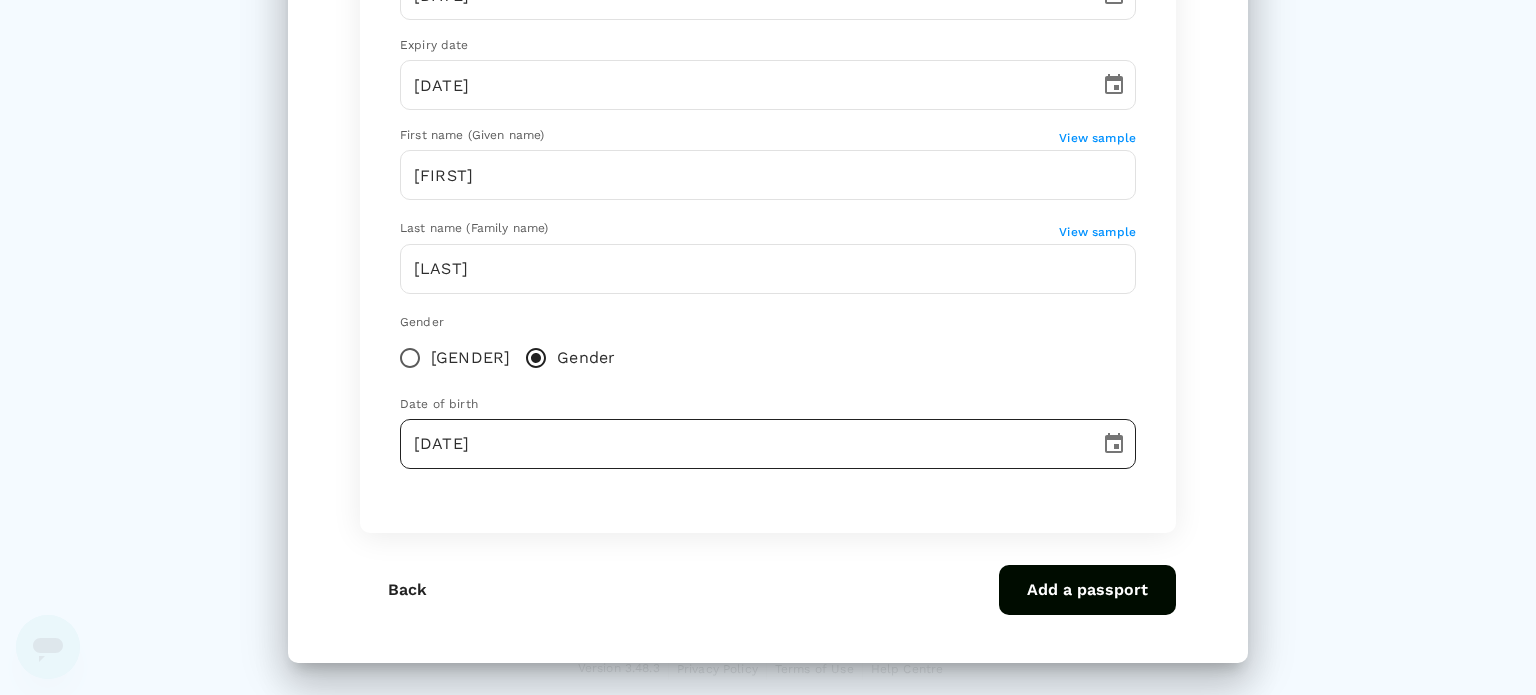click on "[DATE]" at bounding box center (743, 444) 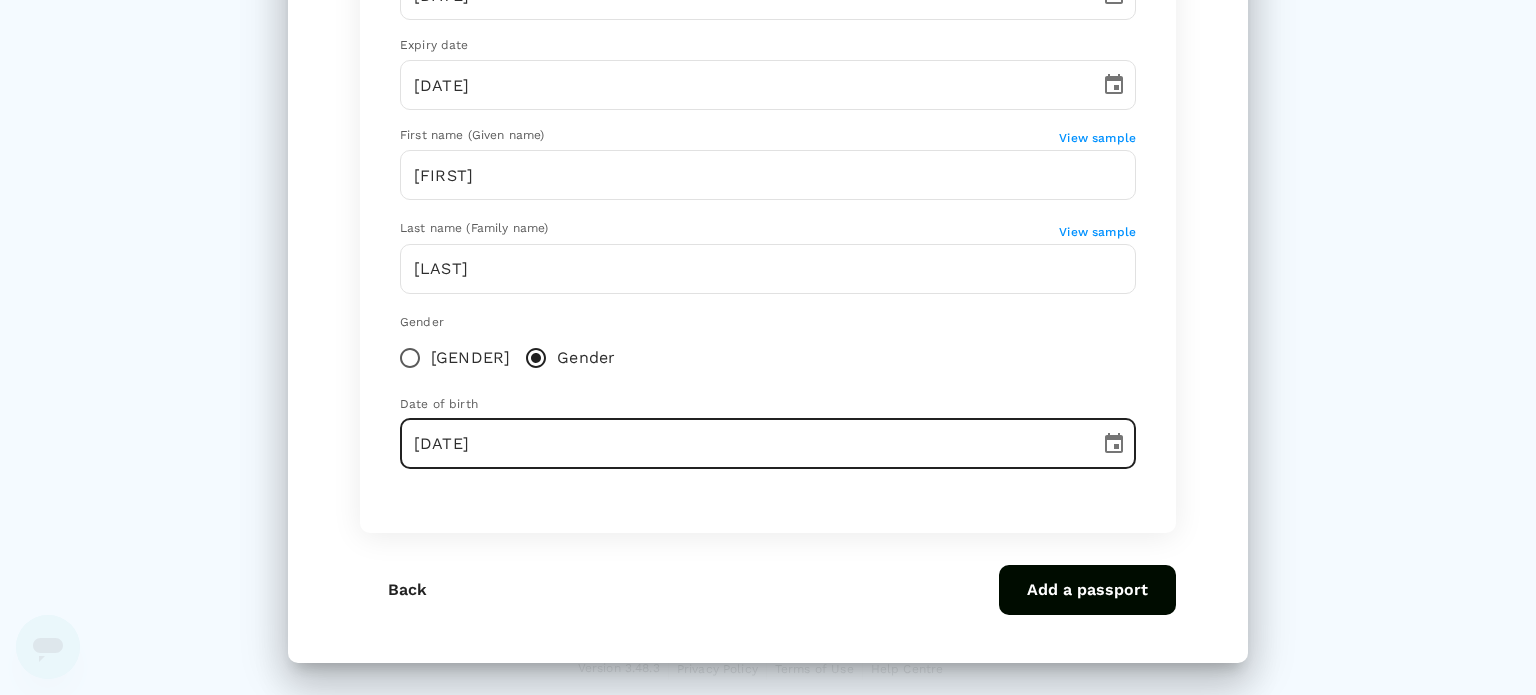 type on "[DATE]" 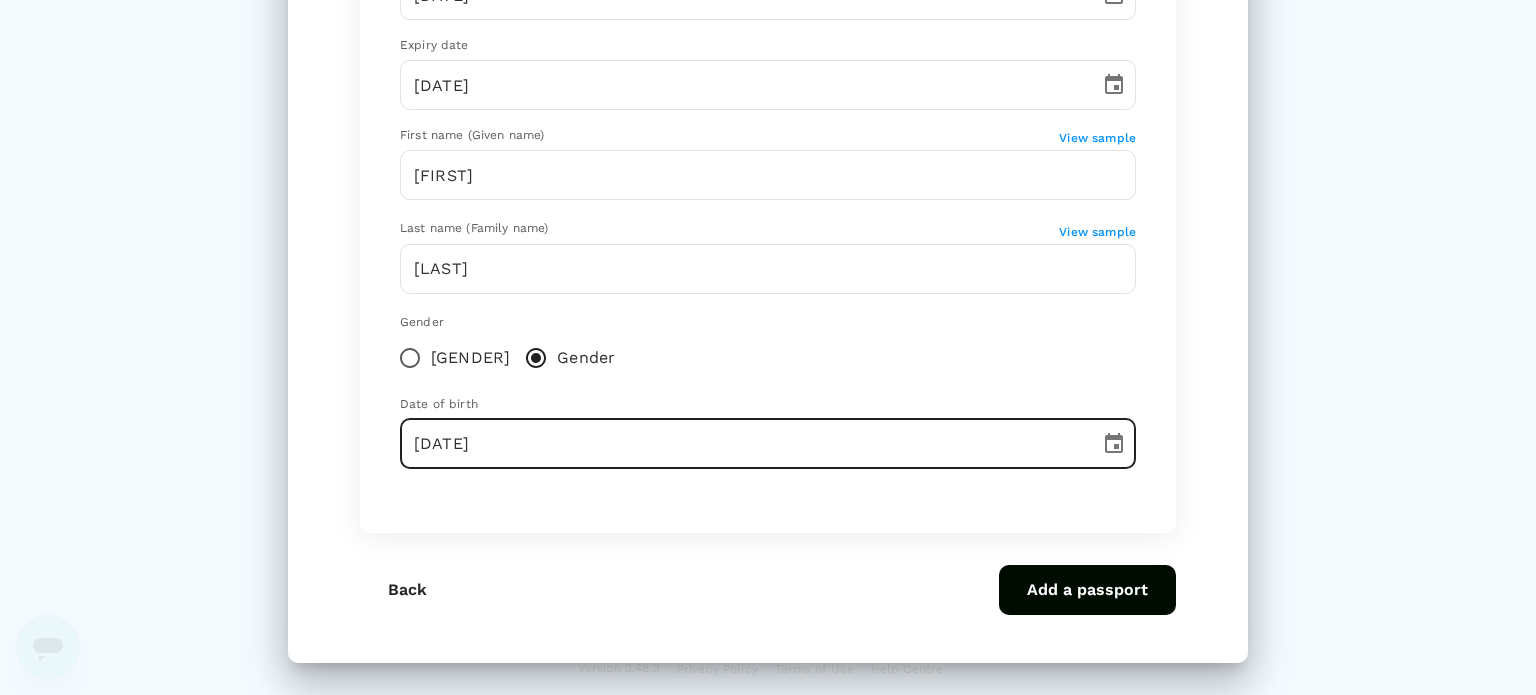 click on "[DATE]" at bounding box center (743, 444) 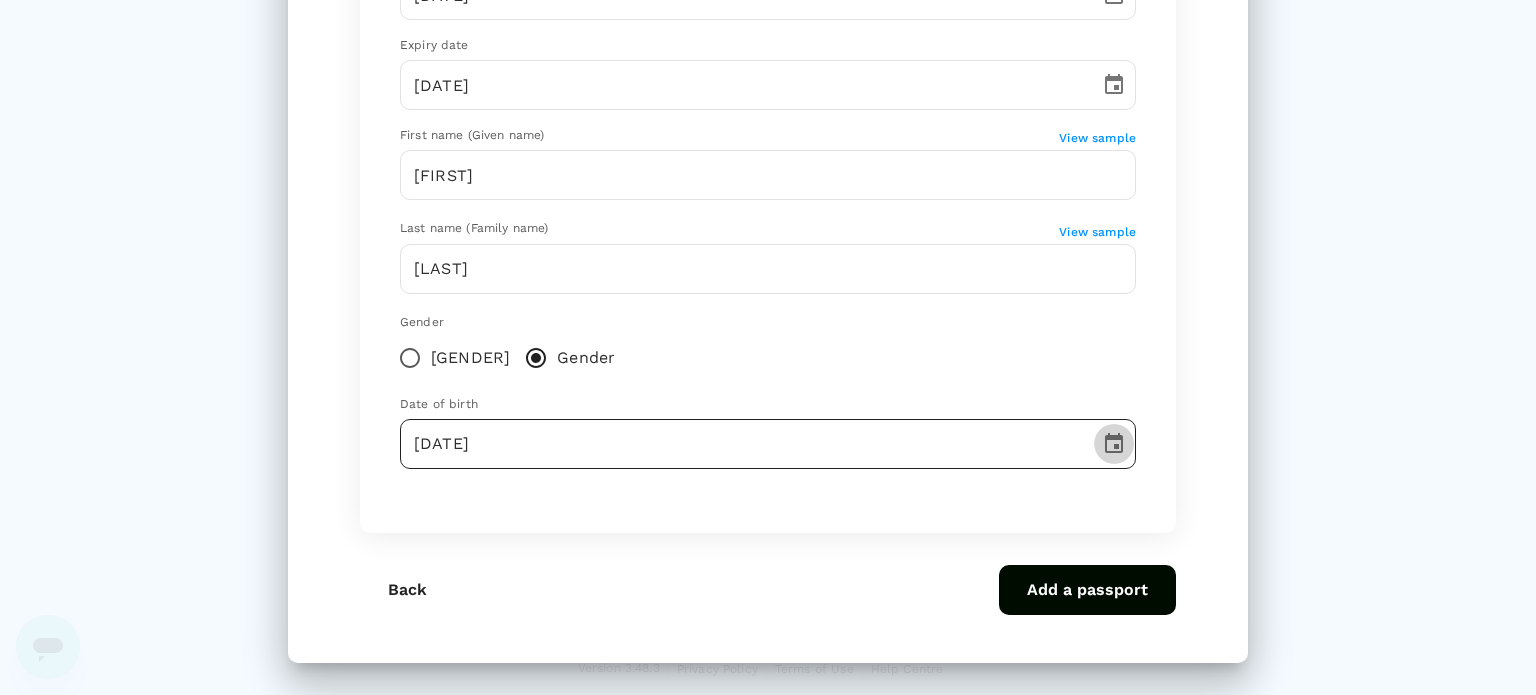 click 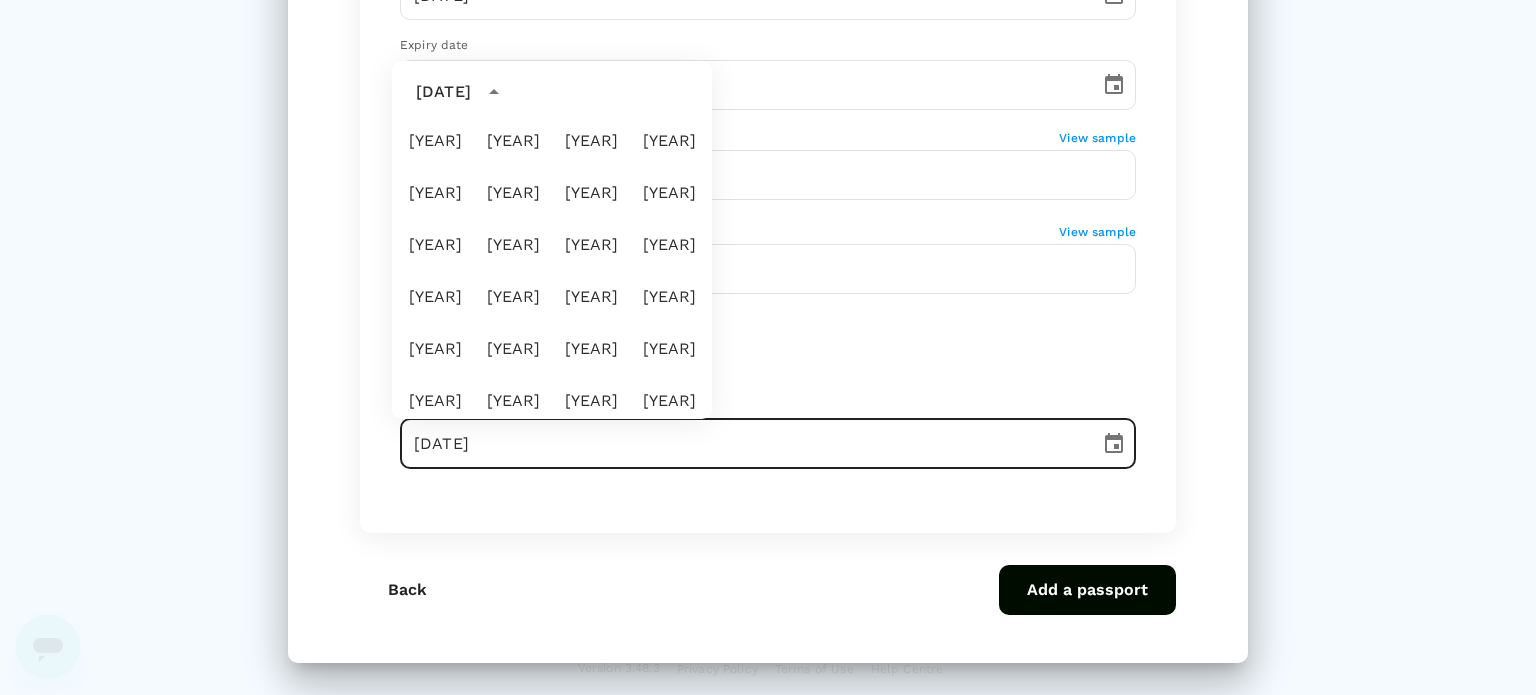 scroll, scrollTop: 1018, scrollLeft: 0, axis: vertical 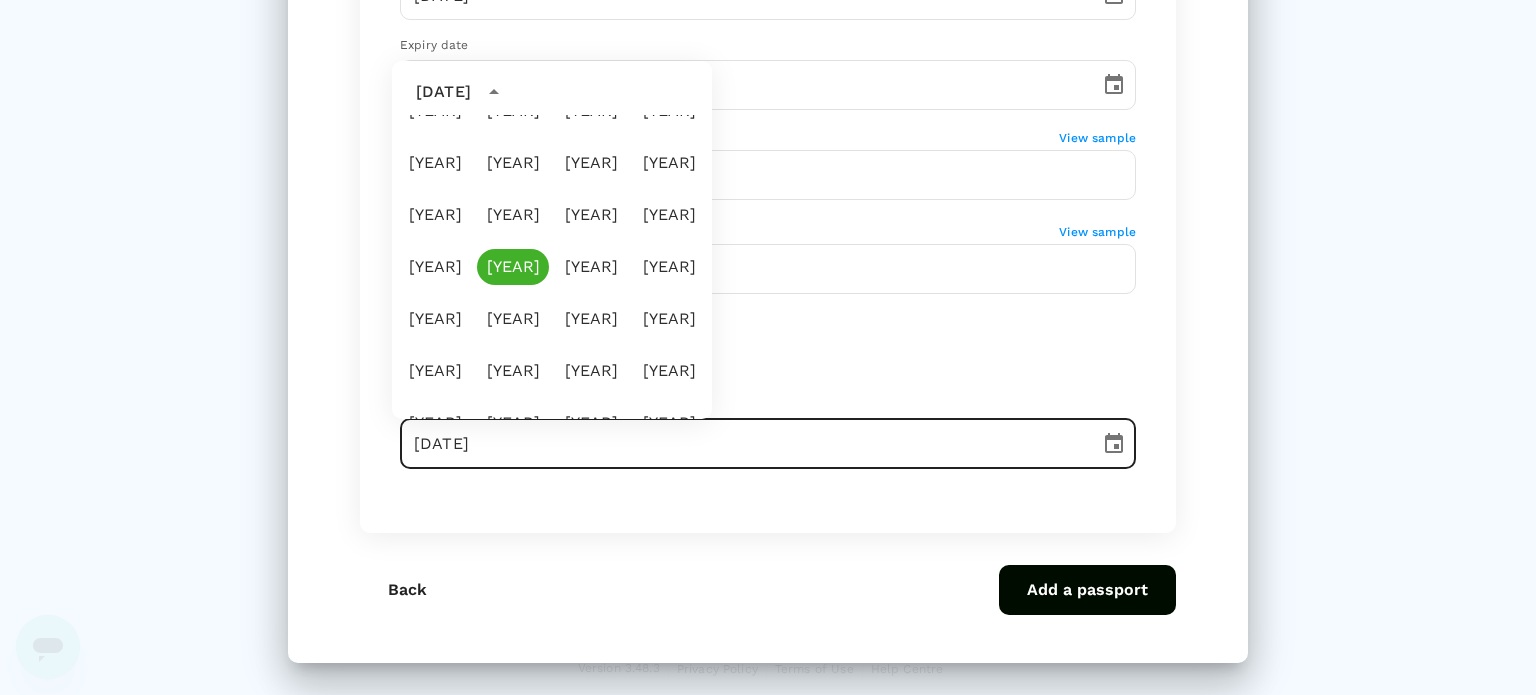 click on "Add a passport We'll use this for future bookings and save you from the hassle. Passport number [PASSPORT_NUMBER] ​ Nationality [COUNTRY] [COUNTRY_CODE] ​ Date of issue [DATE] ​ Expiry date [DATE] ​ First name (Given name) View sample [FIRST] ​ Last name (Family name) View sample [LAST] ​ Gender Female Male Date of birth [DATE] ​ Back Add passport" at bounding box center (768, 127) 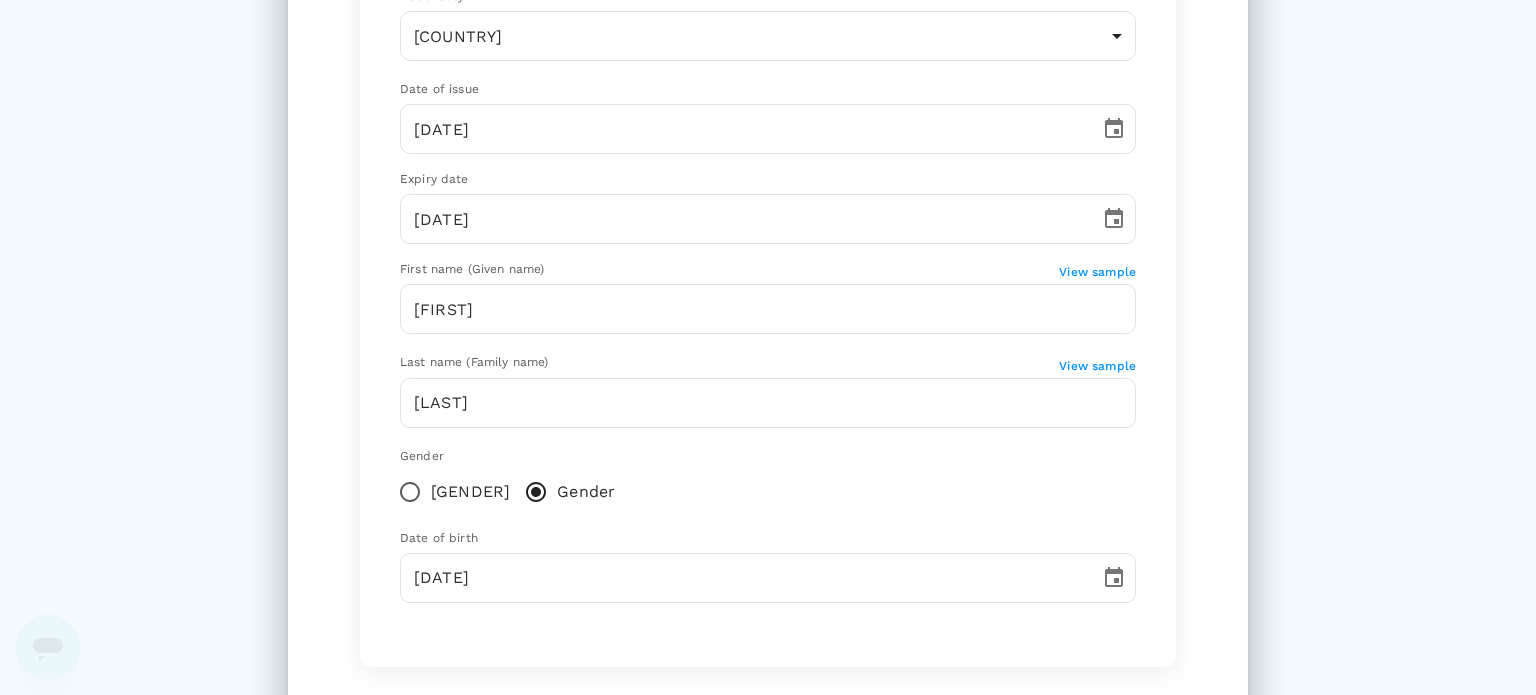 scroll, scrollTop: 400, scrollLeft: 0, axis: vertical 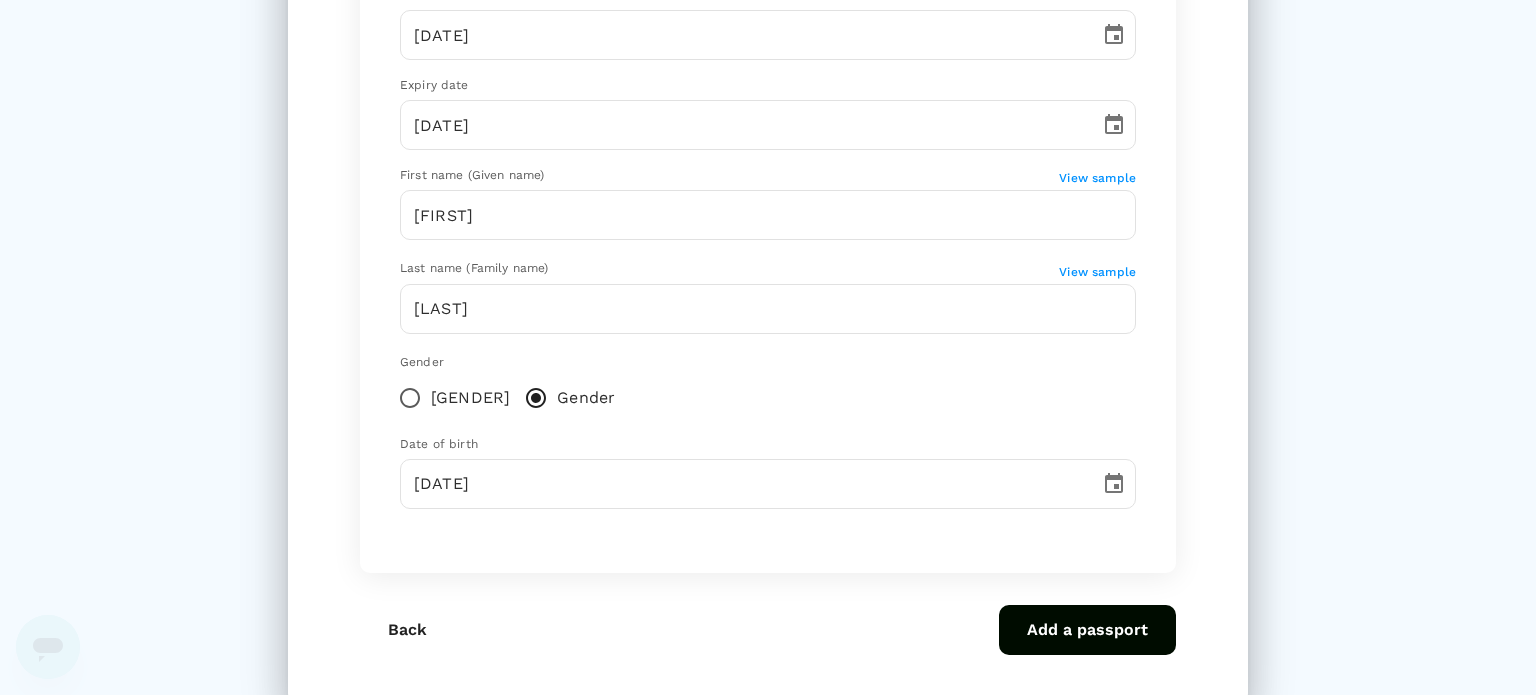 click on "Add a passport" at bounding box center (1087, 630) 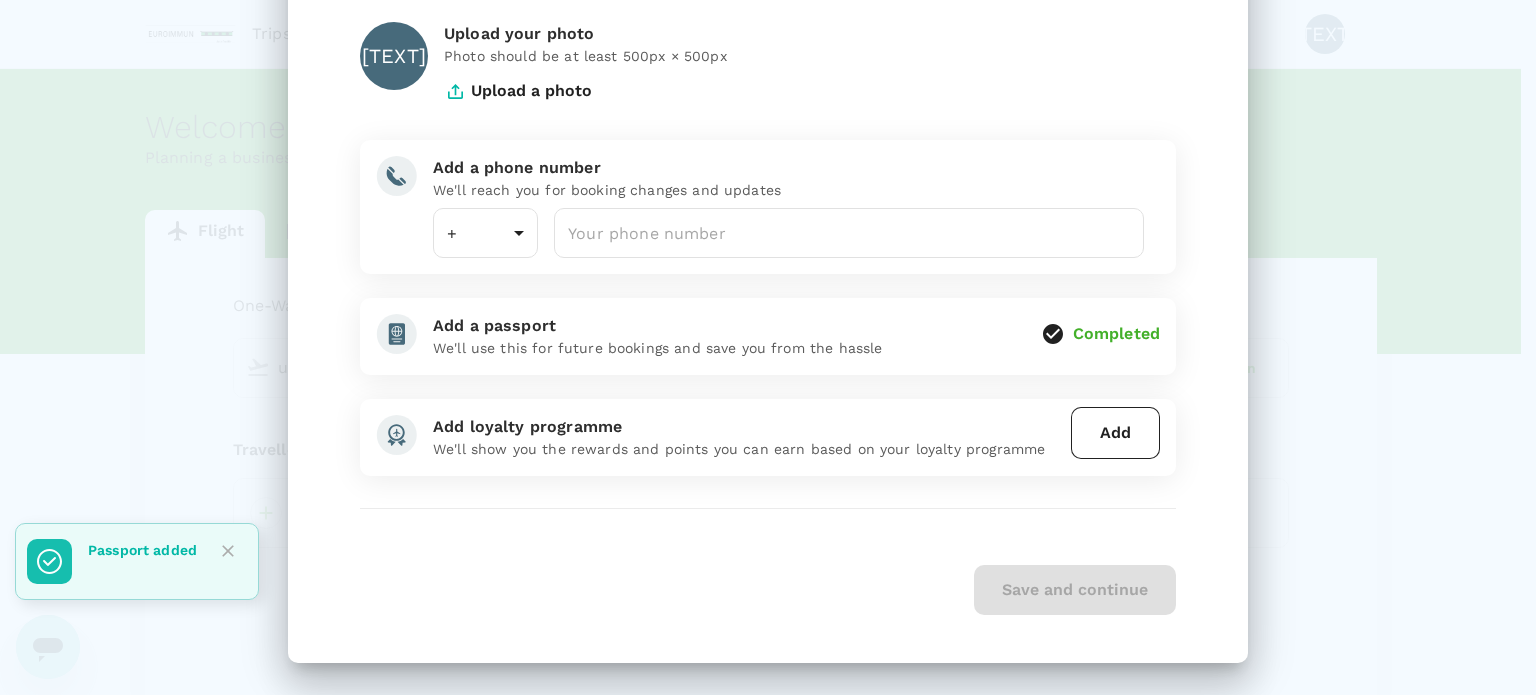 type on "60" 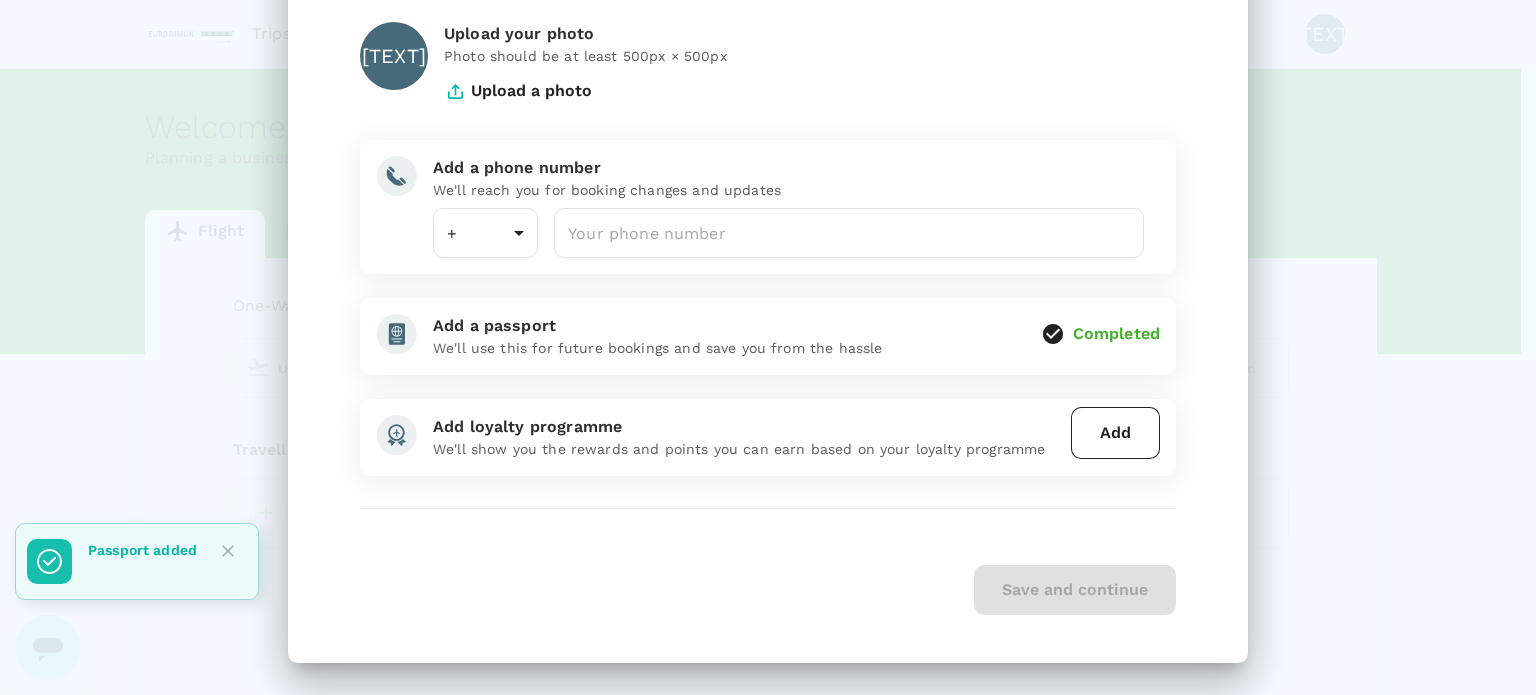 type 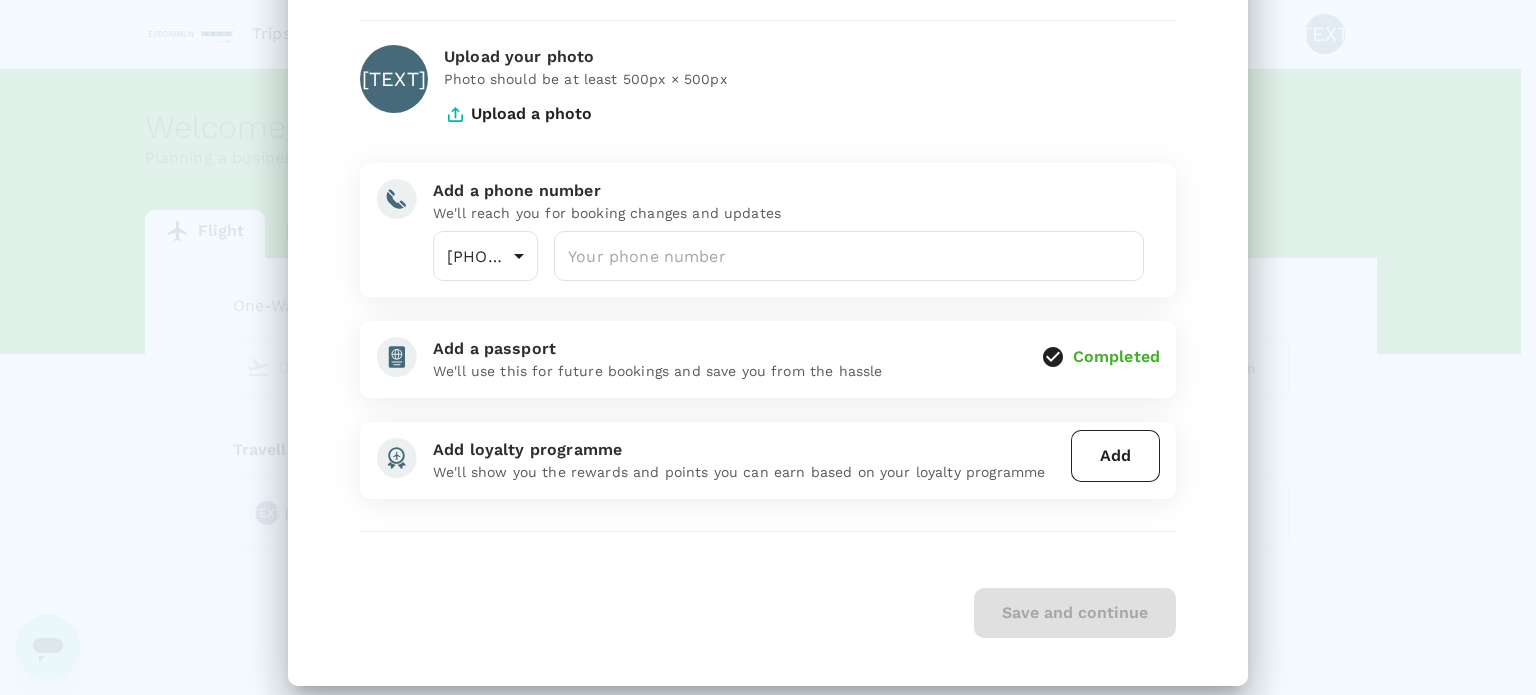 scroll, scrollTop: 172, scrollLeft: 0, axis: vertical 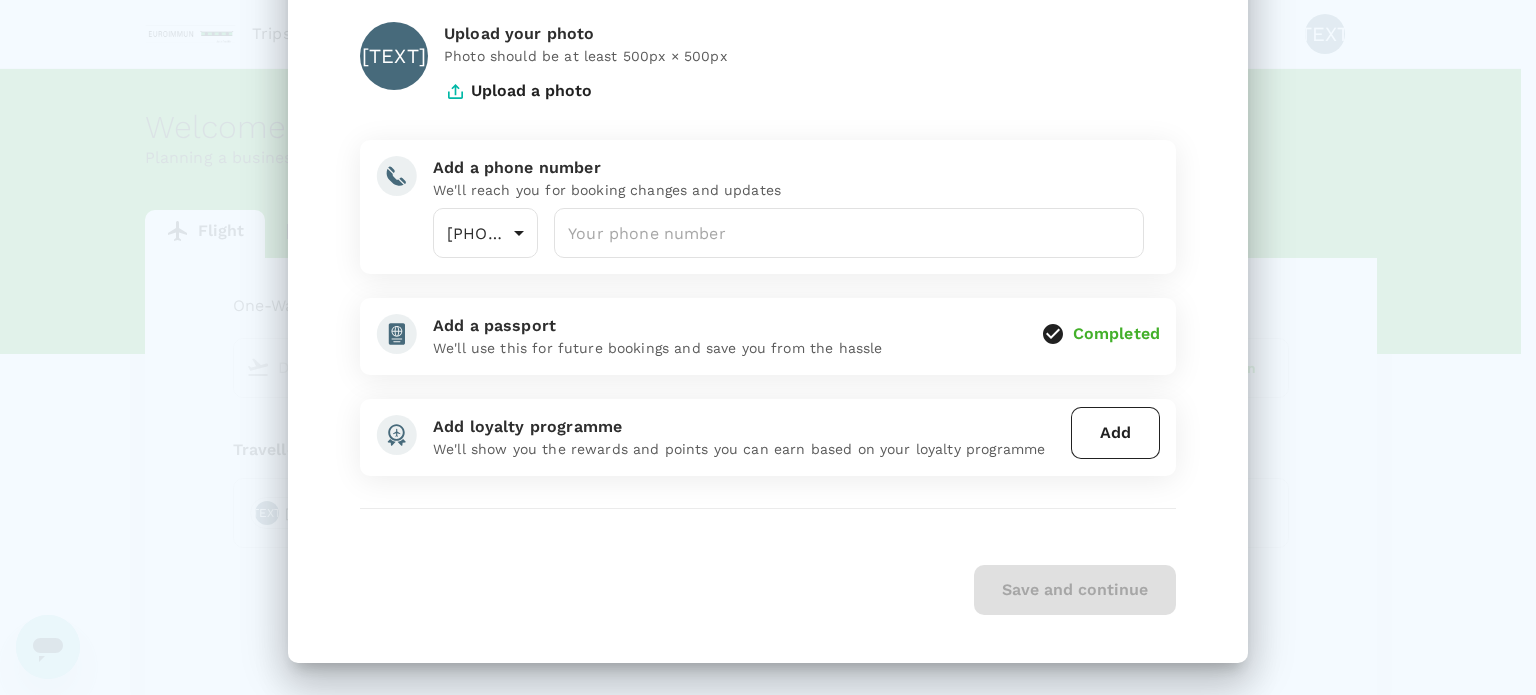 click on "Add a phone number We'll reach you for booking changes and updates +[PHONE]" at bounding box center [780, 199] 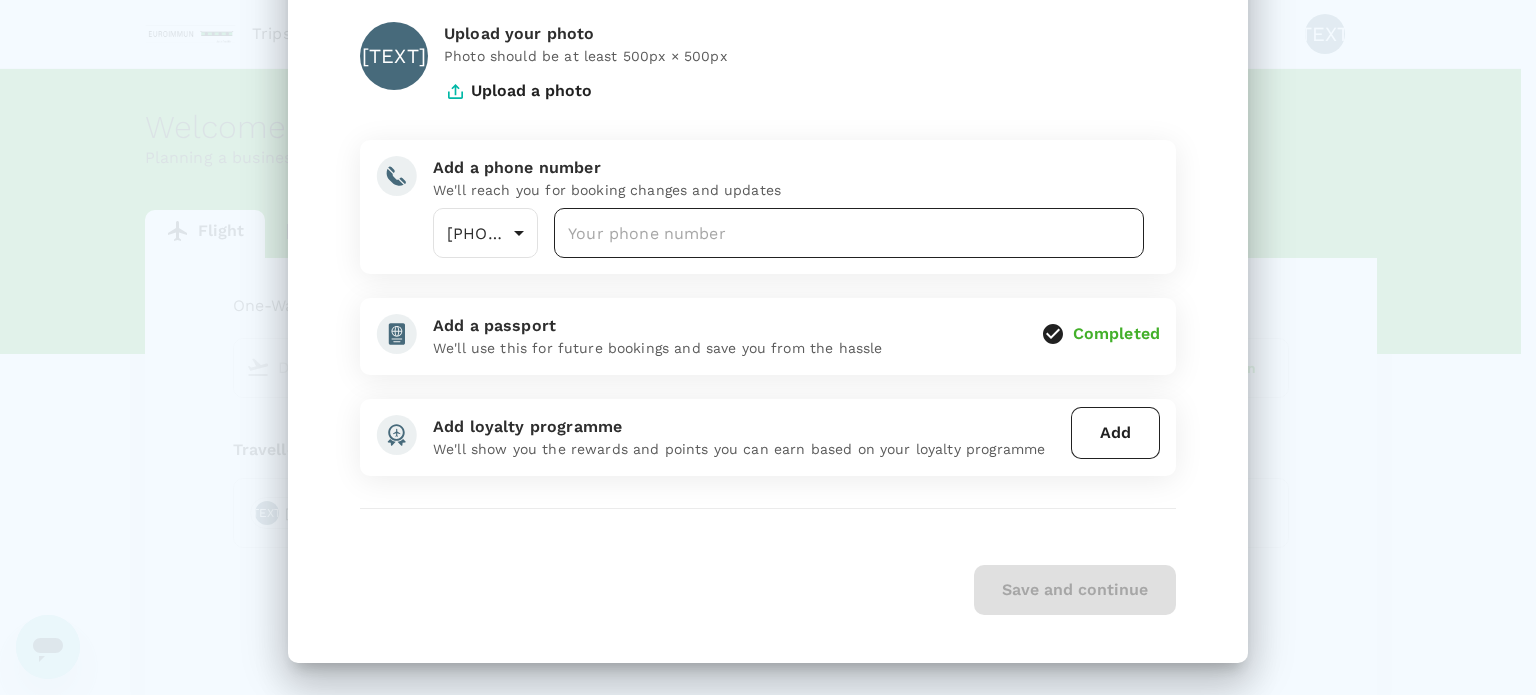 click at bounding box center (849, 233) 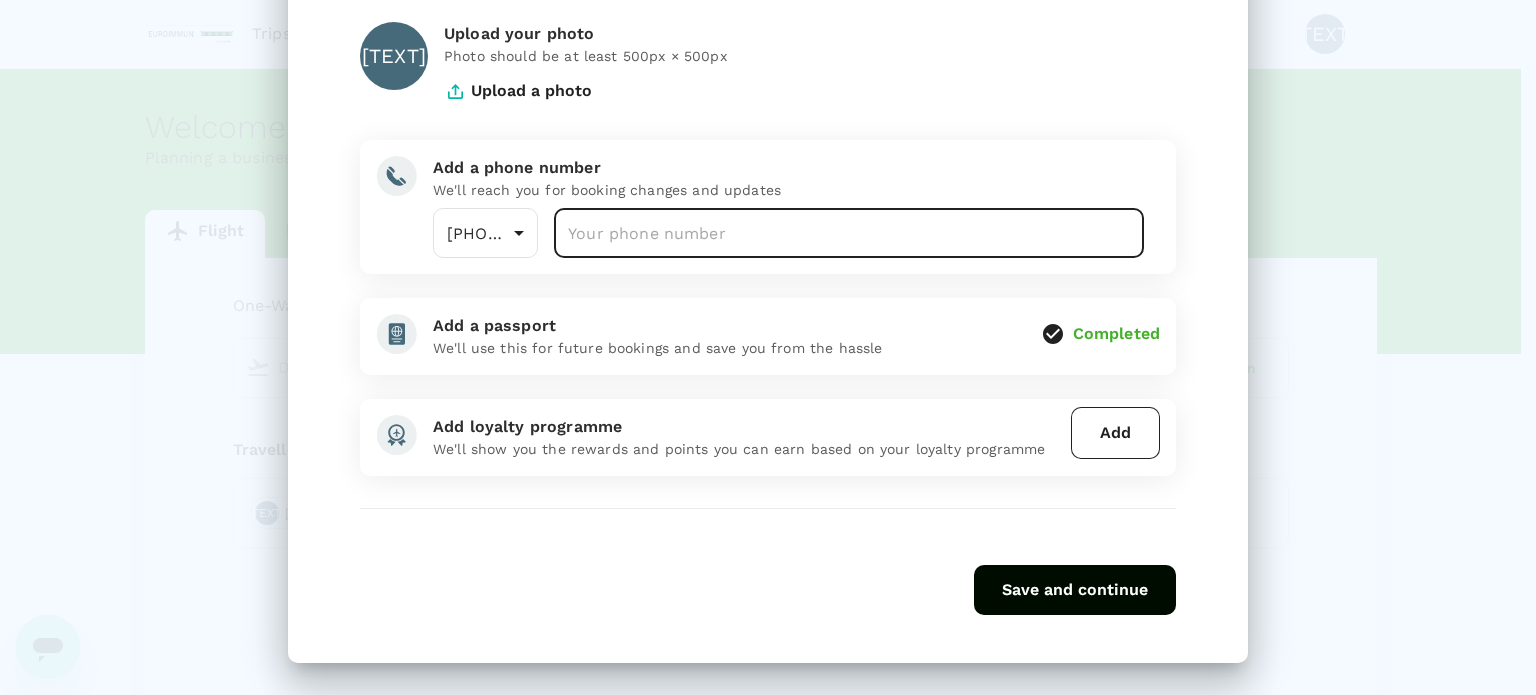 type on "[PHONE]" 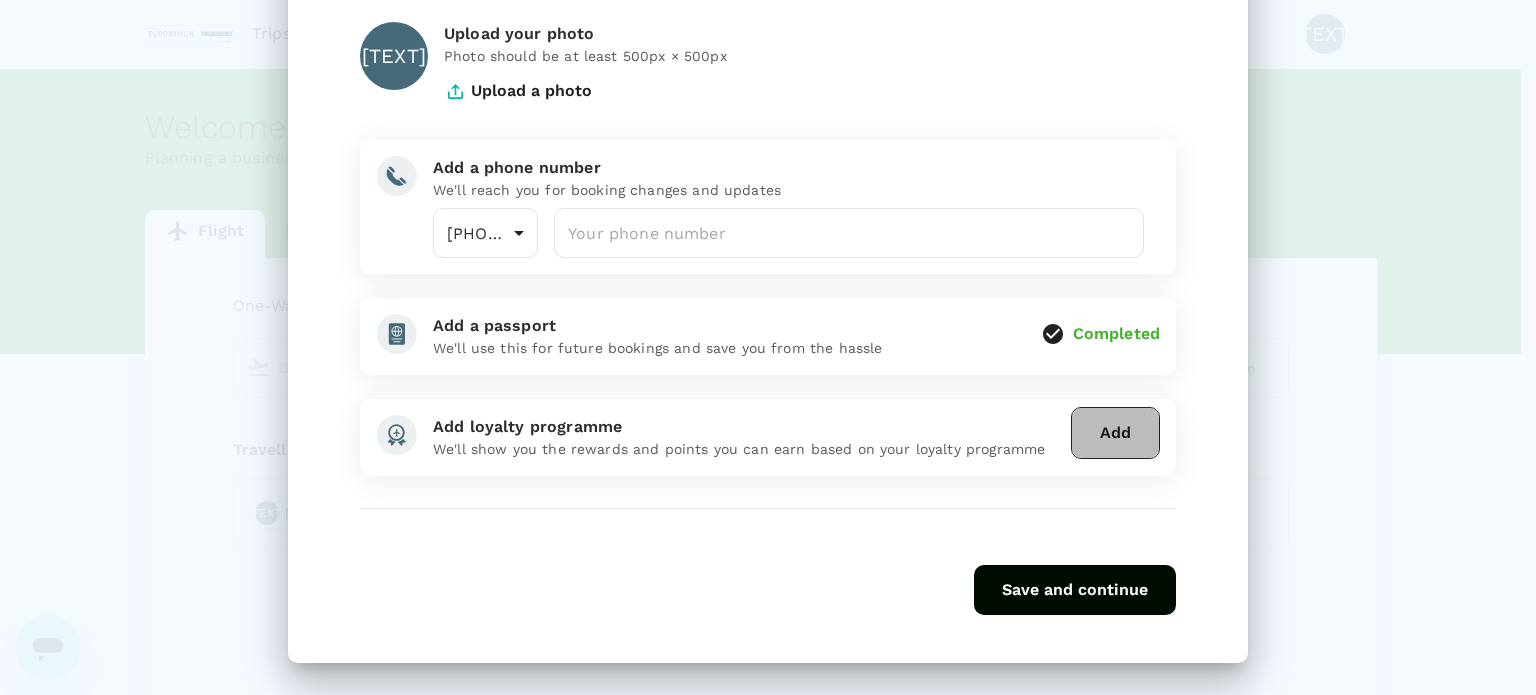click on "Add" at bounding box center (1115, 433) 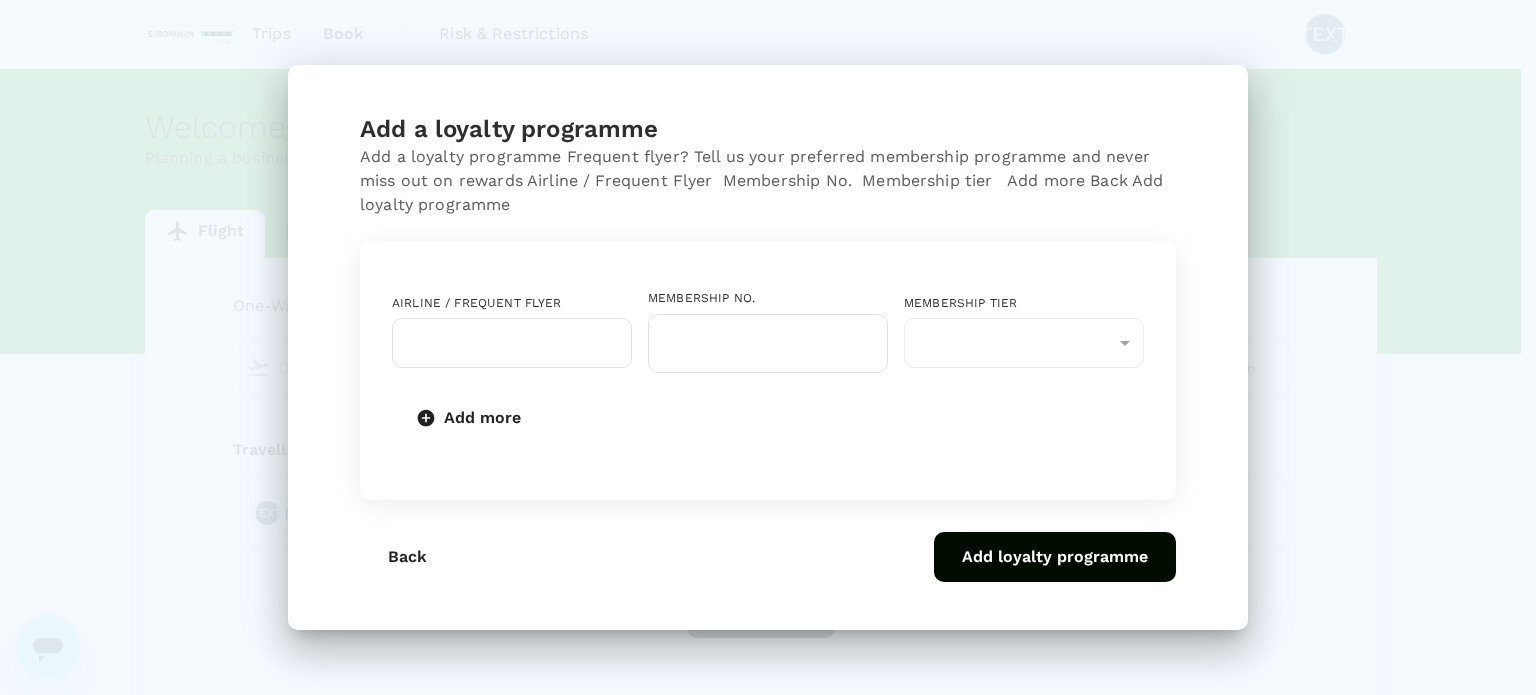 click on "Back" at bounding box center [407, 557] 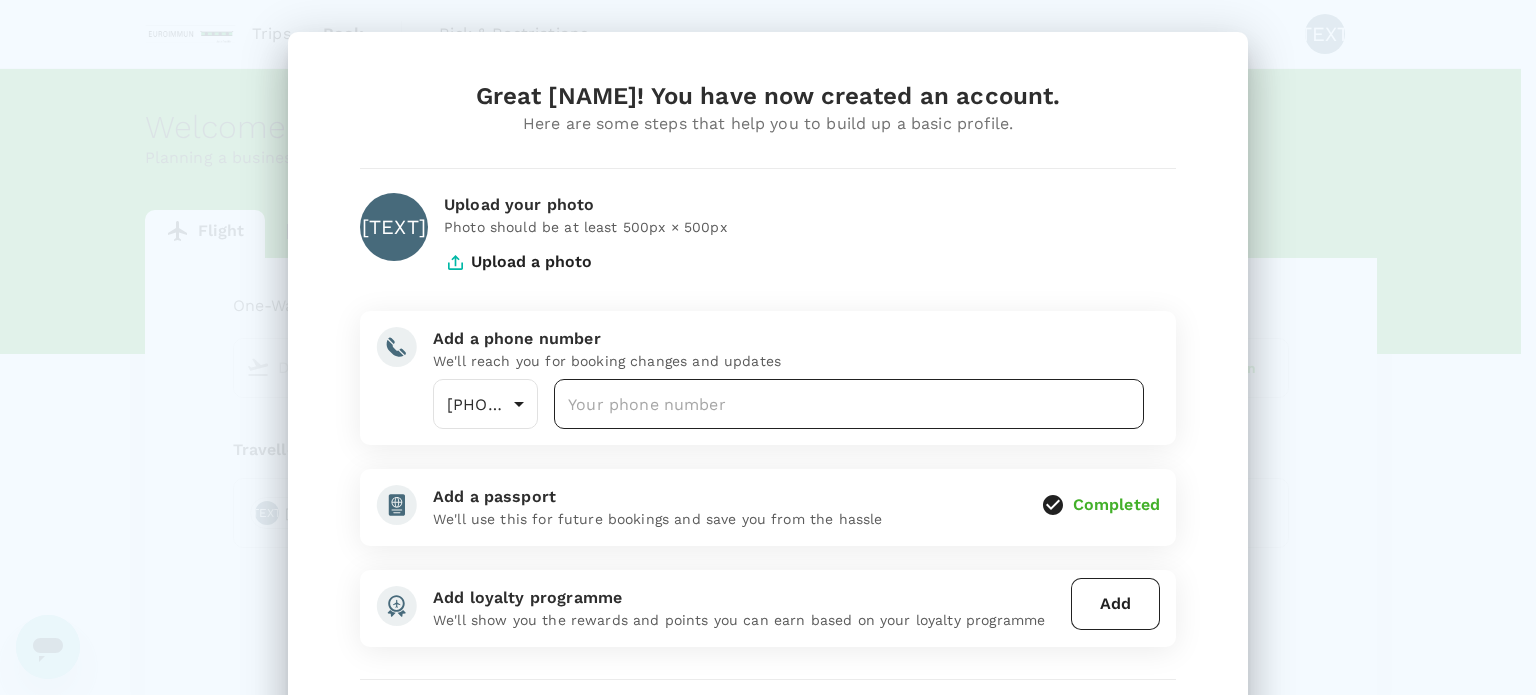 click at bounding box center (849, 404) 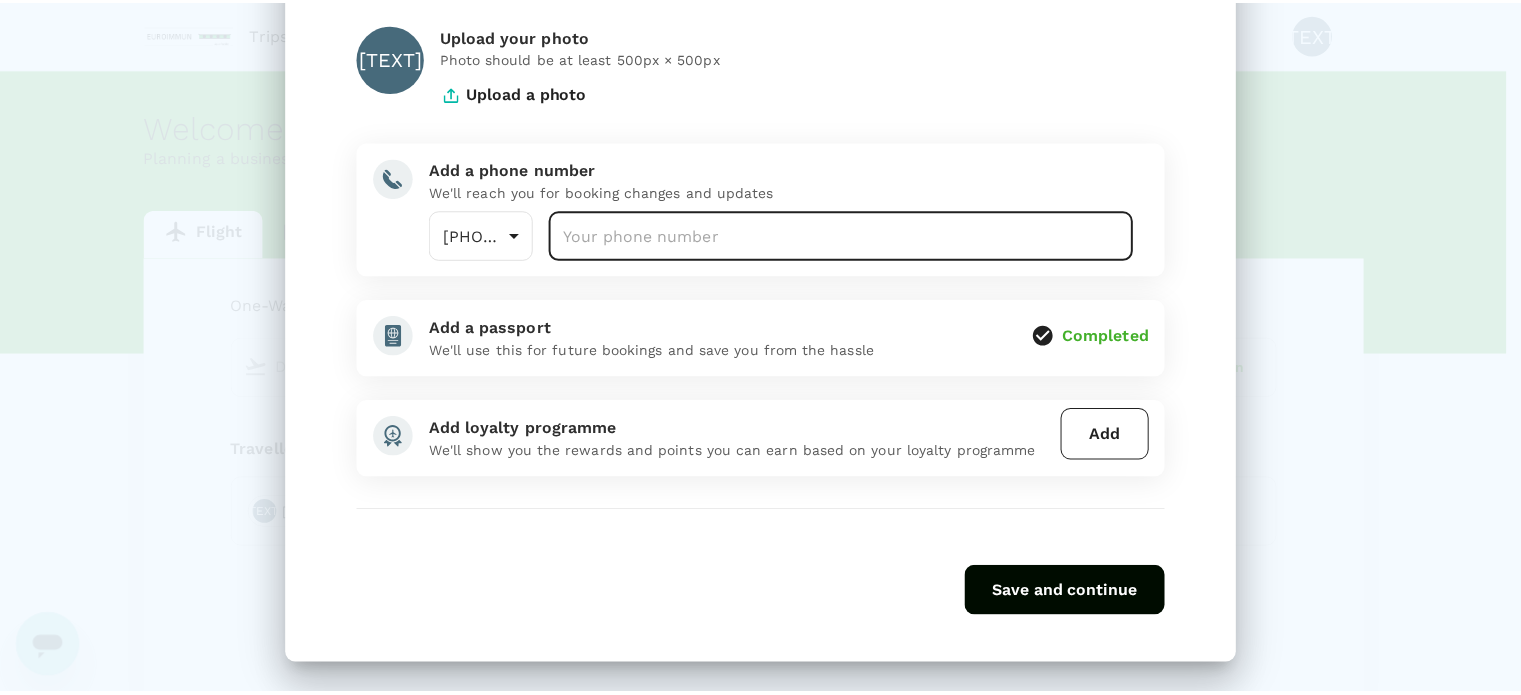 scroll, scrollTop: 172, scrollLeft: 0, axis: vertical 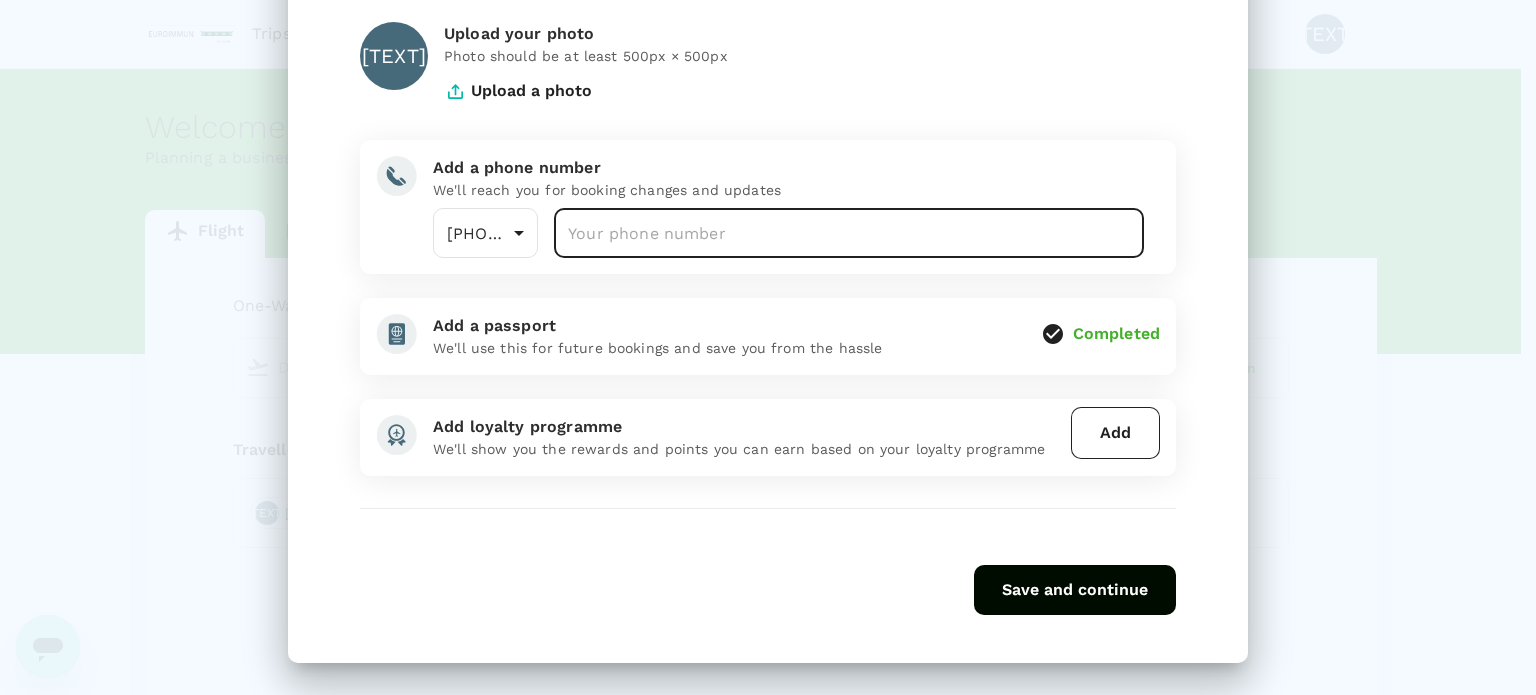type on "[PHONE]" 